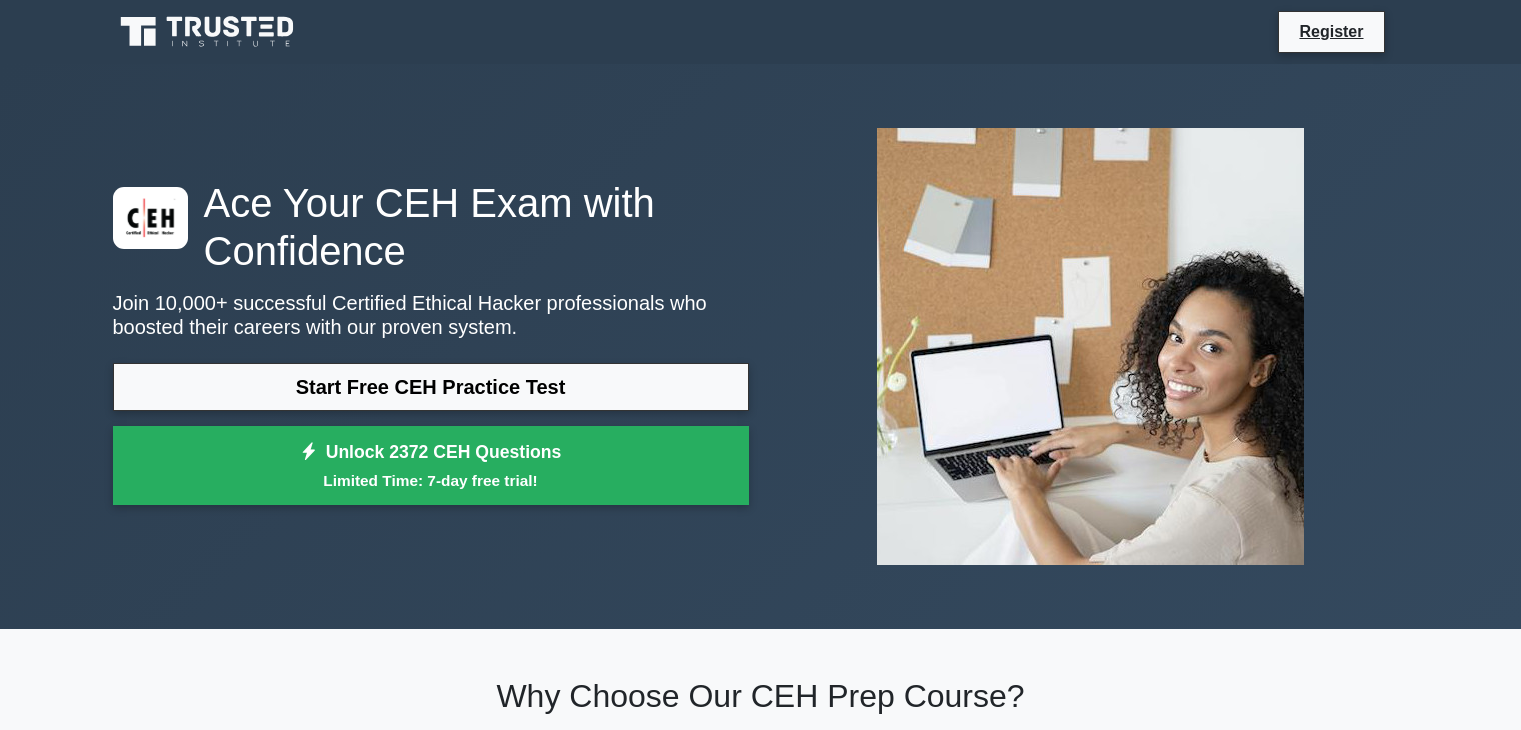 scroll, scrollTop: 118, scrollLeft: 0, axis: vertical 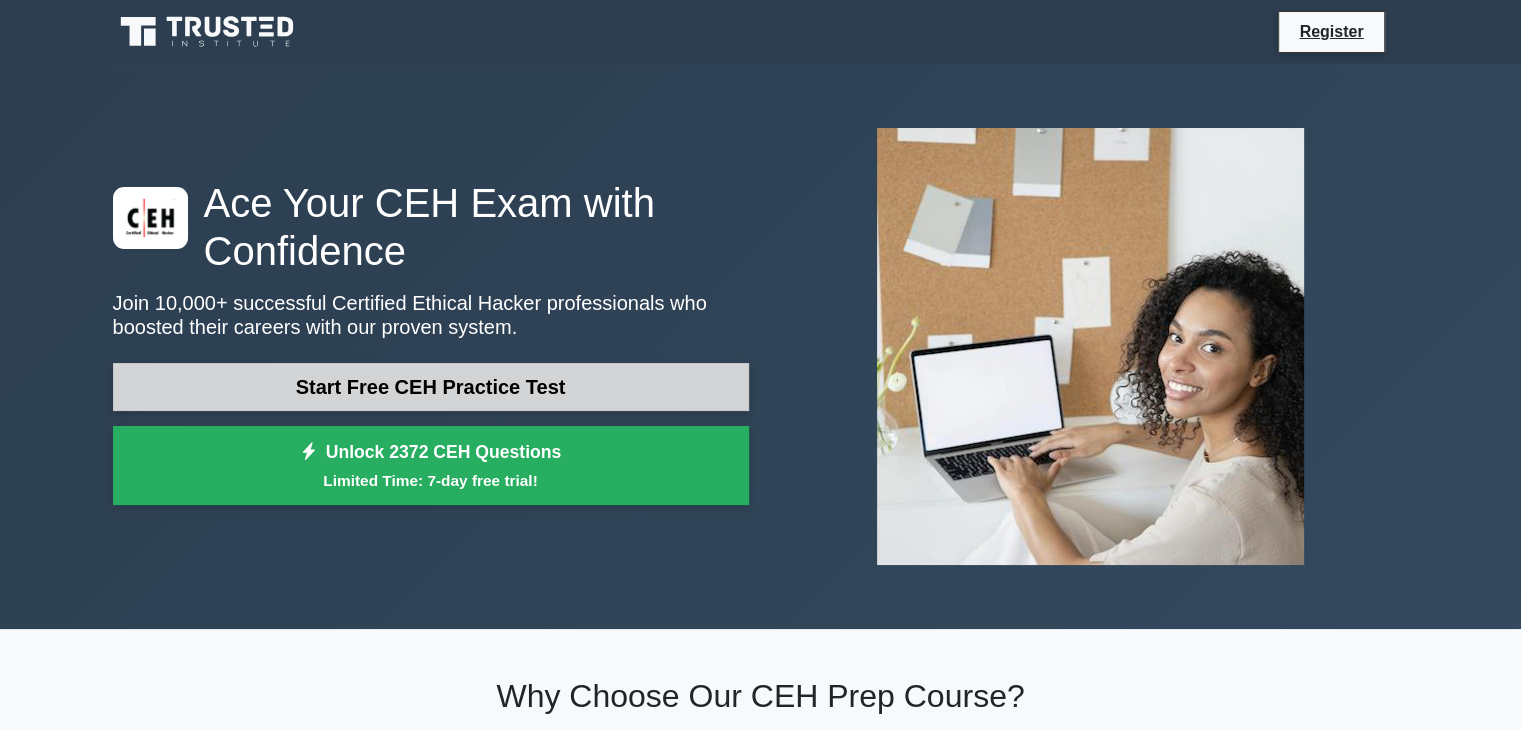 click on "Start Free CEH Practice Test" at bounding box center [431, 387] 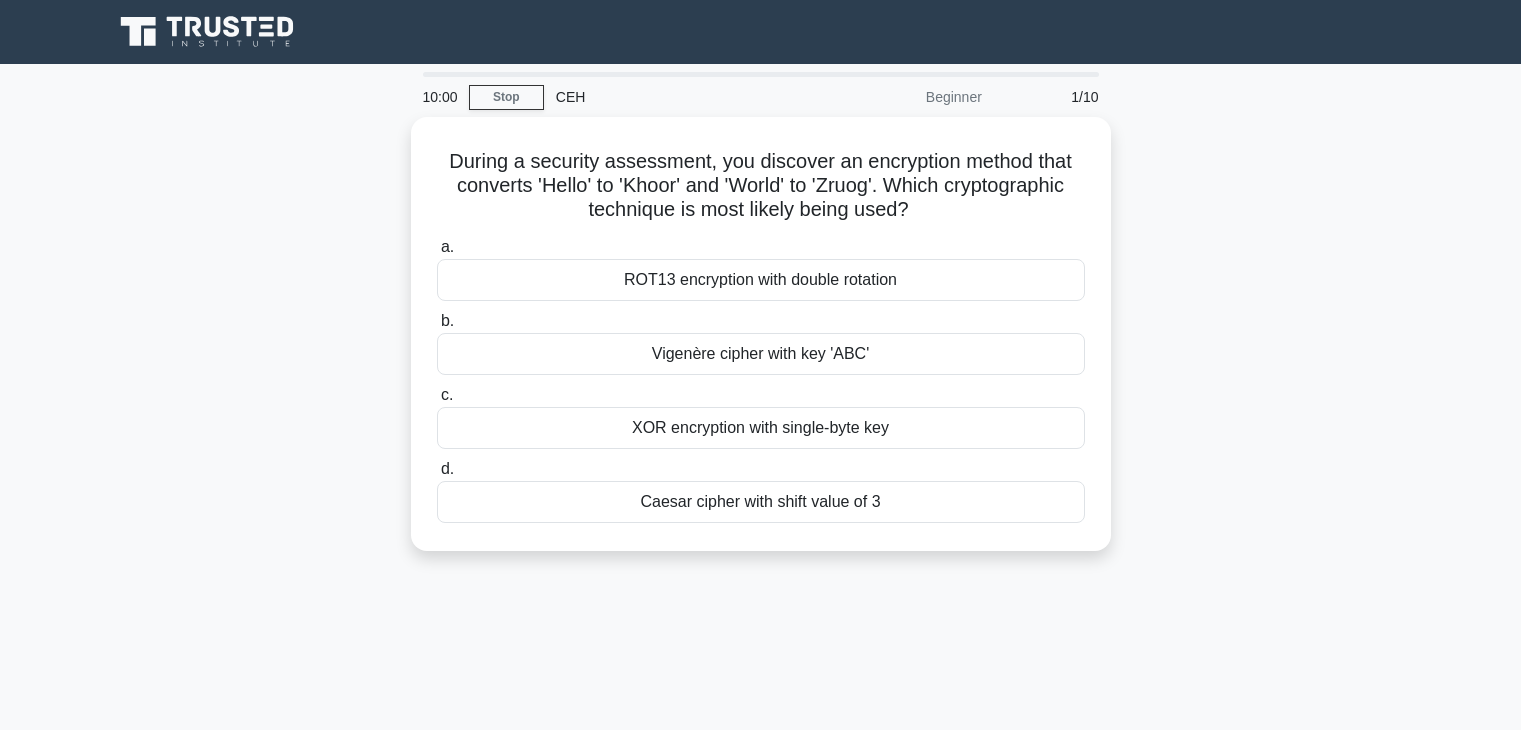 scroll, scrollTop: 0, scrollLeft: 0, axis: both 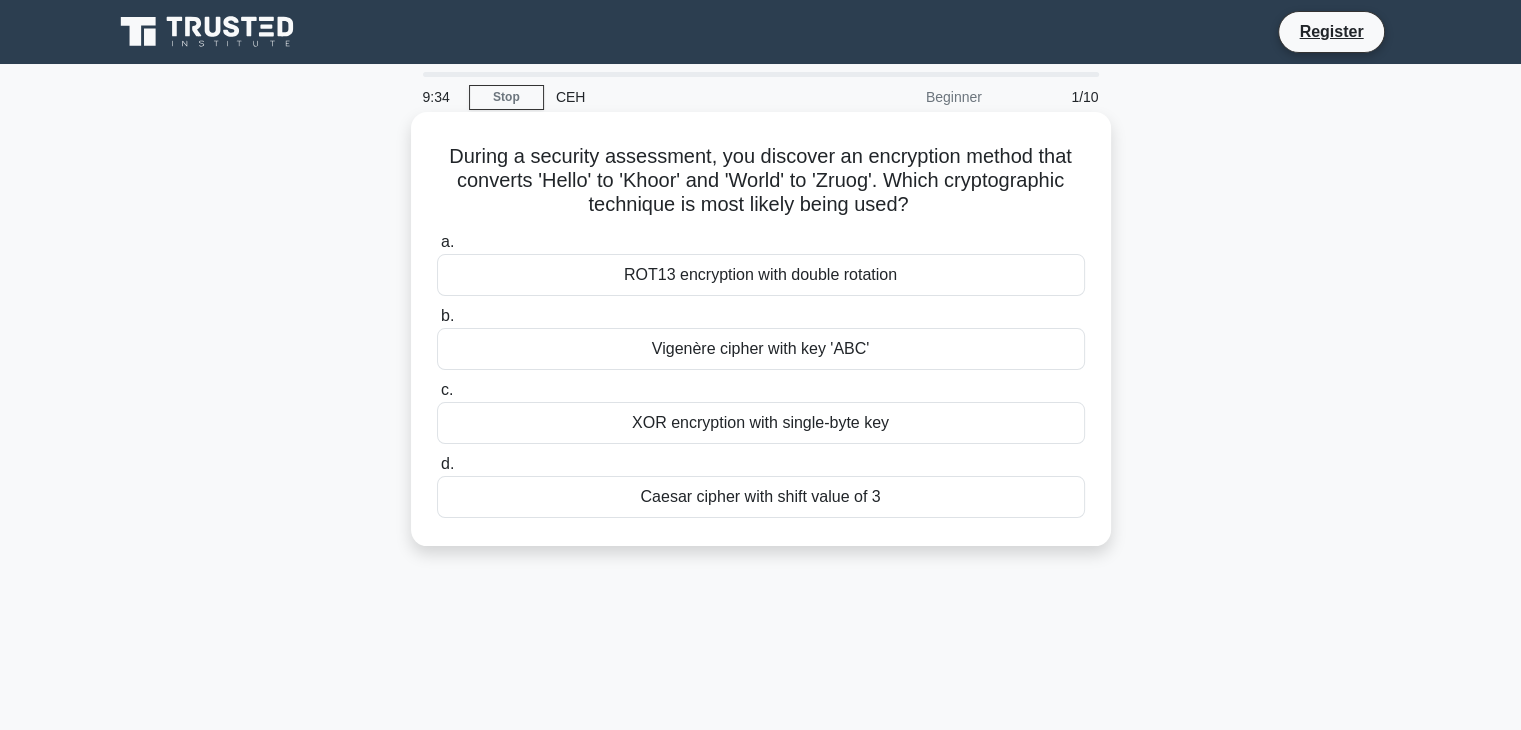 click on "Vigenère cipher with key 'ABC'" at bounding box center [761, 349] 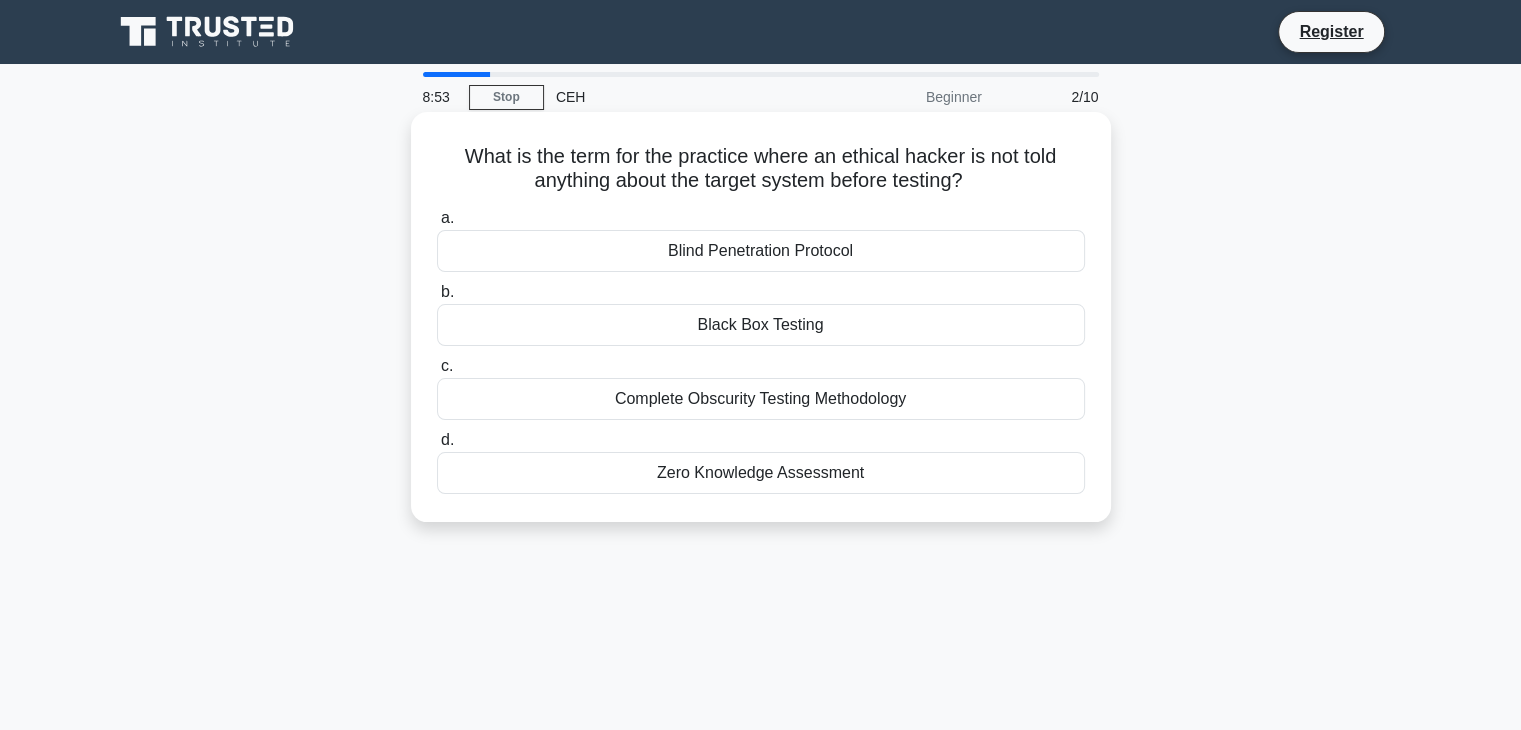 click on "Blind Penetration Protocol" at bounding box center [761, 251] 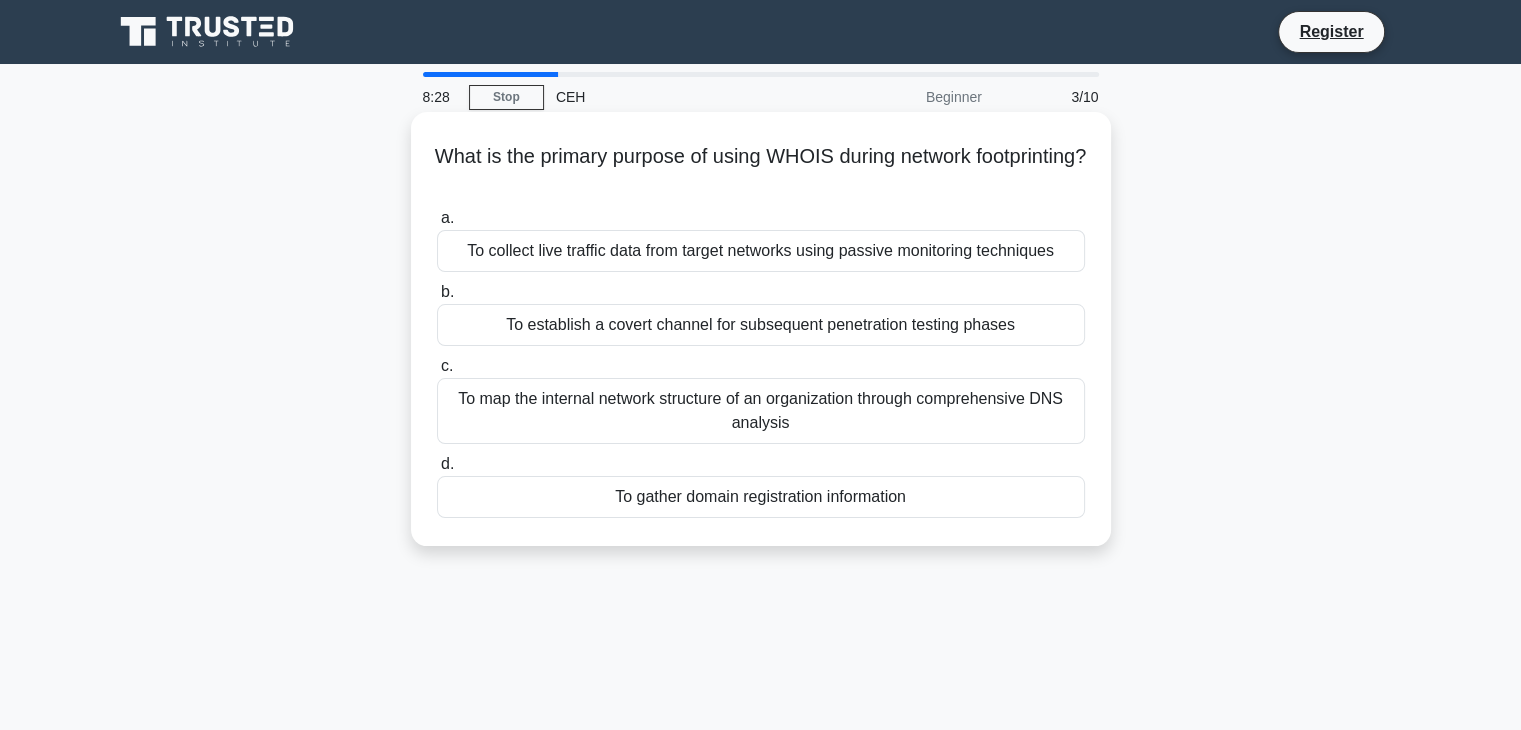 click on "To gather domain registration information" at bounding box center (761, 497) 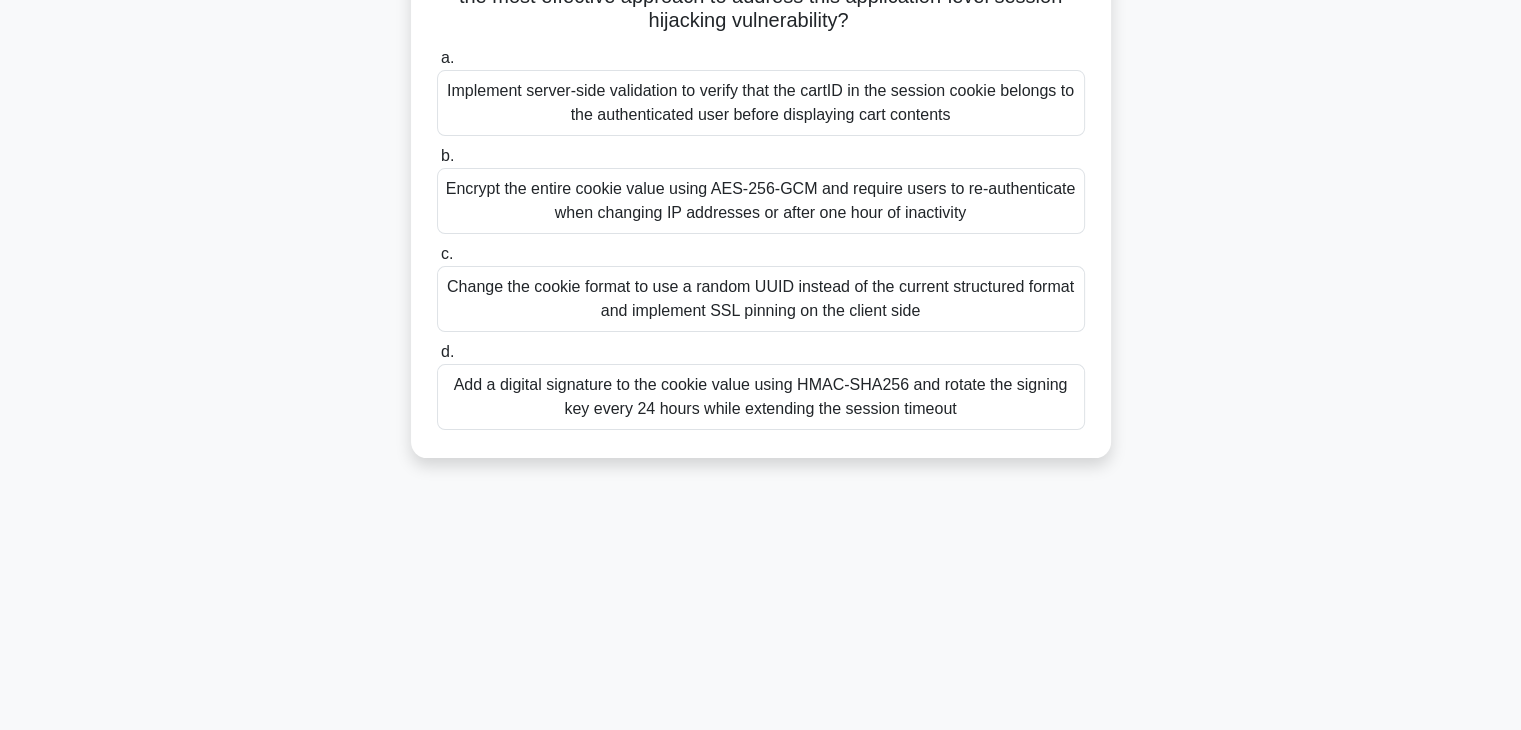 scroll, scrollTop: 336, scrollLeft: 0, axis: vertical 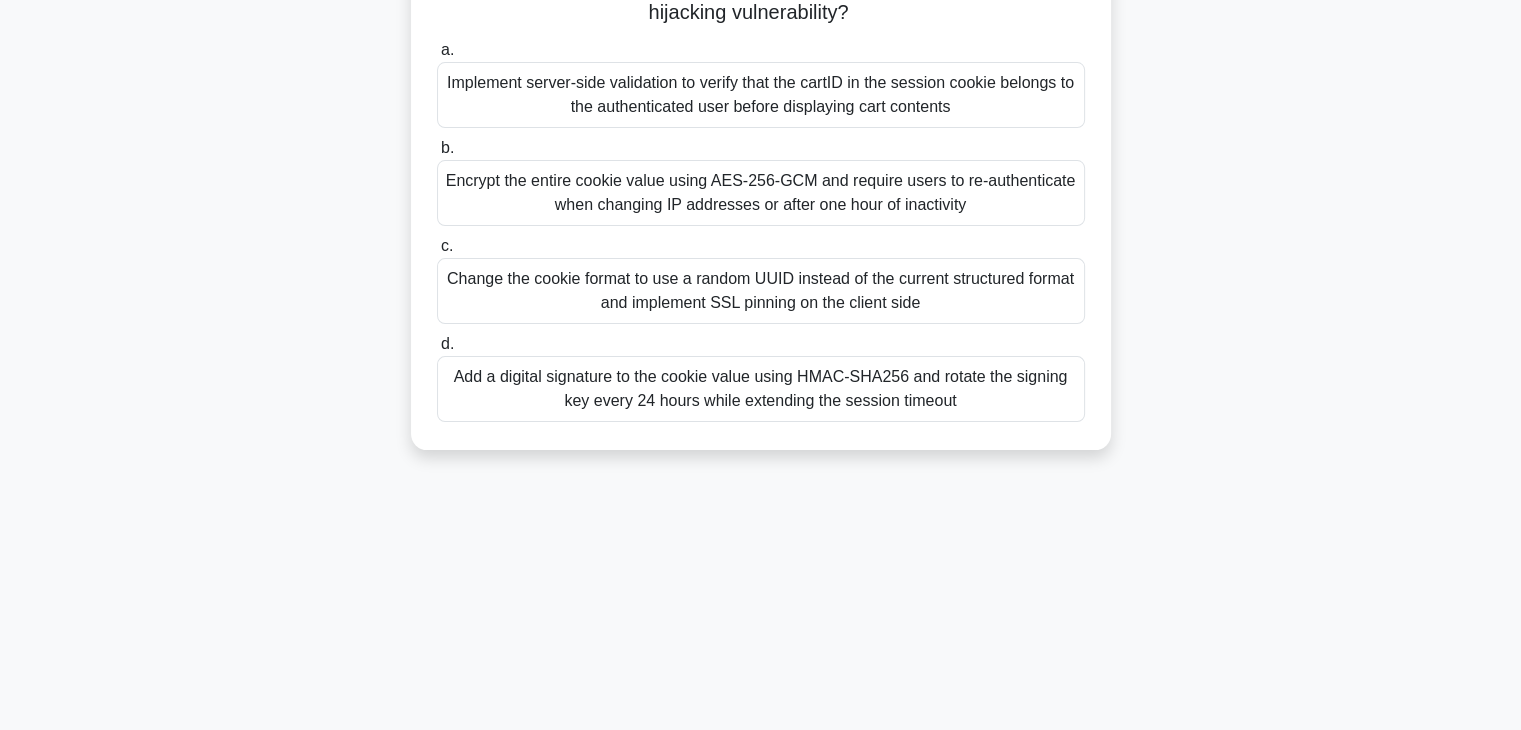 click on "Change the cookie format to use a random UUID instead of the current structured format and implement SSL pinning on the client side" at bounding box center (761, 291) 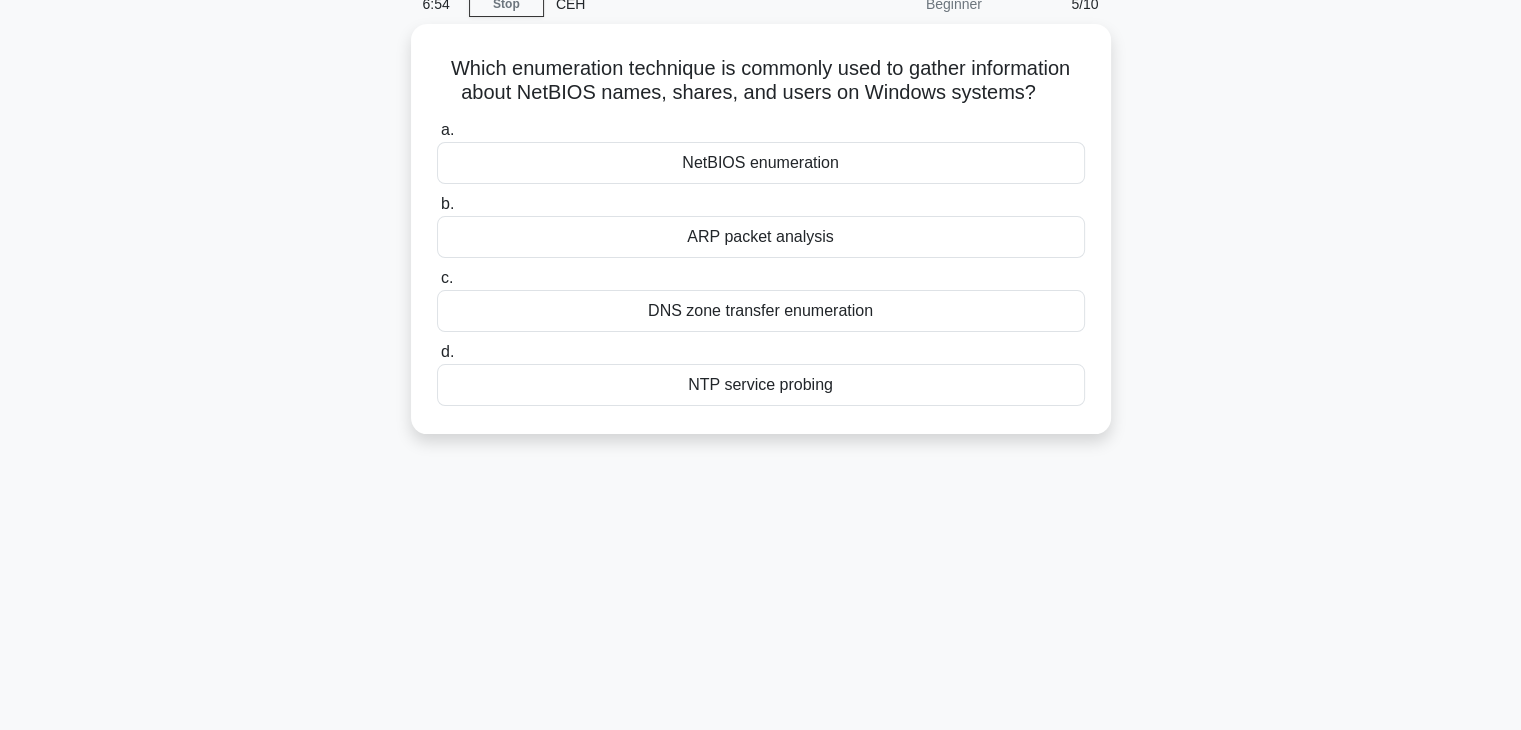 scroll, scrollTop: 0, scrollLeft: 0, axis: both 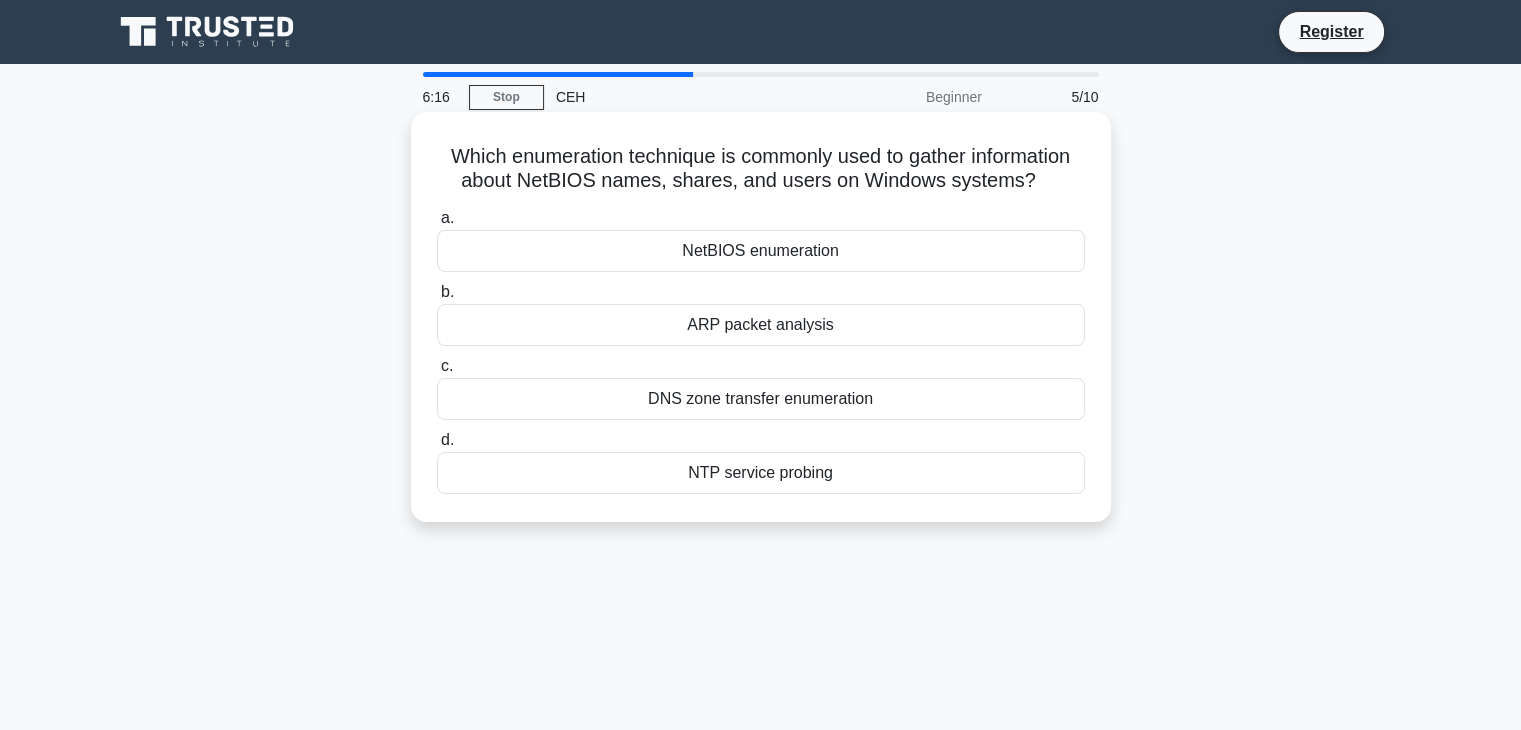 click on "NetBIOS enumeration" at bounding box center [761, 251] 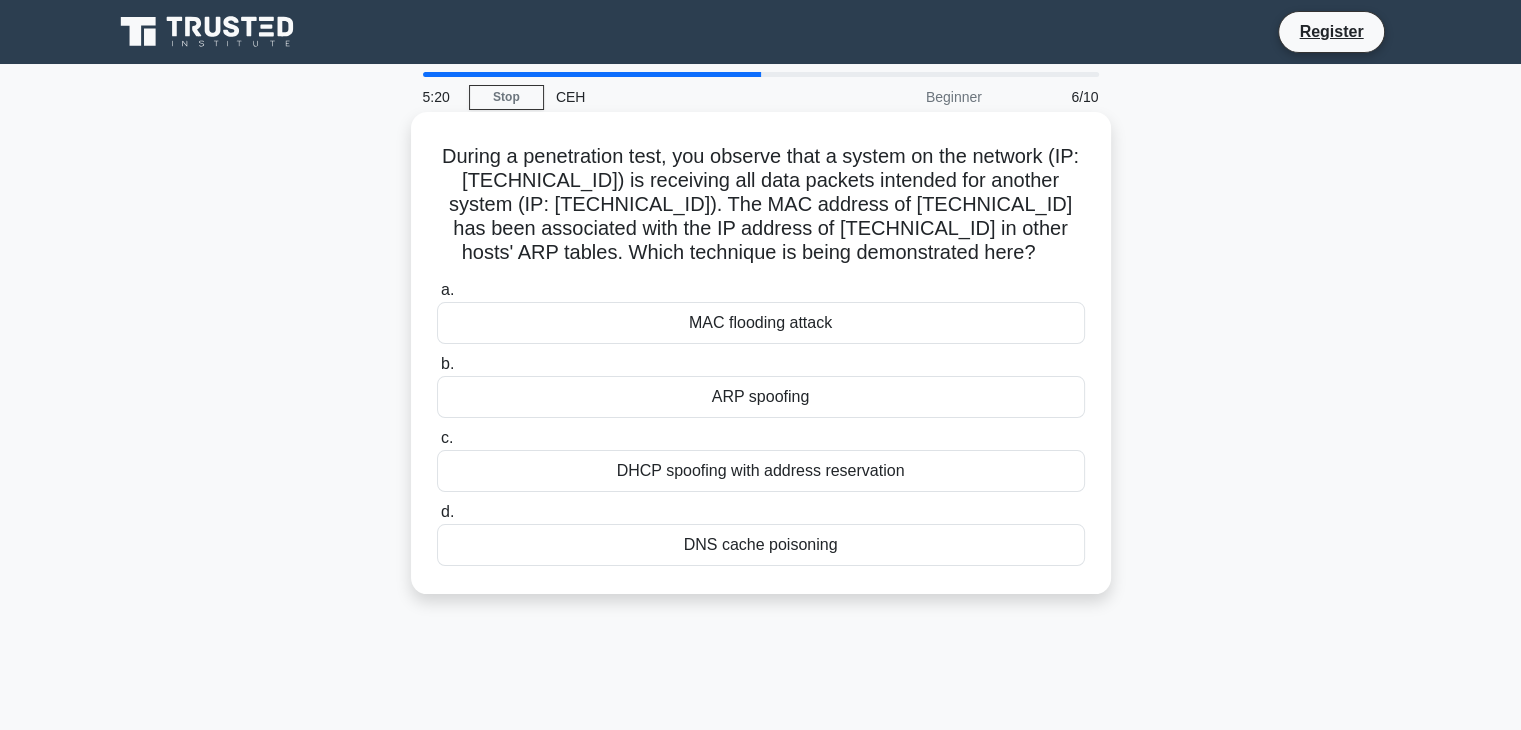 click on "ARP spoofing" at bounding box center (761, 397) 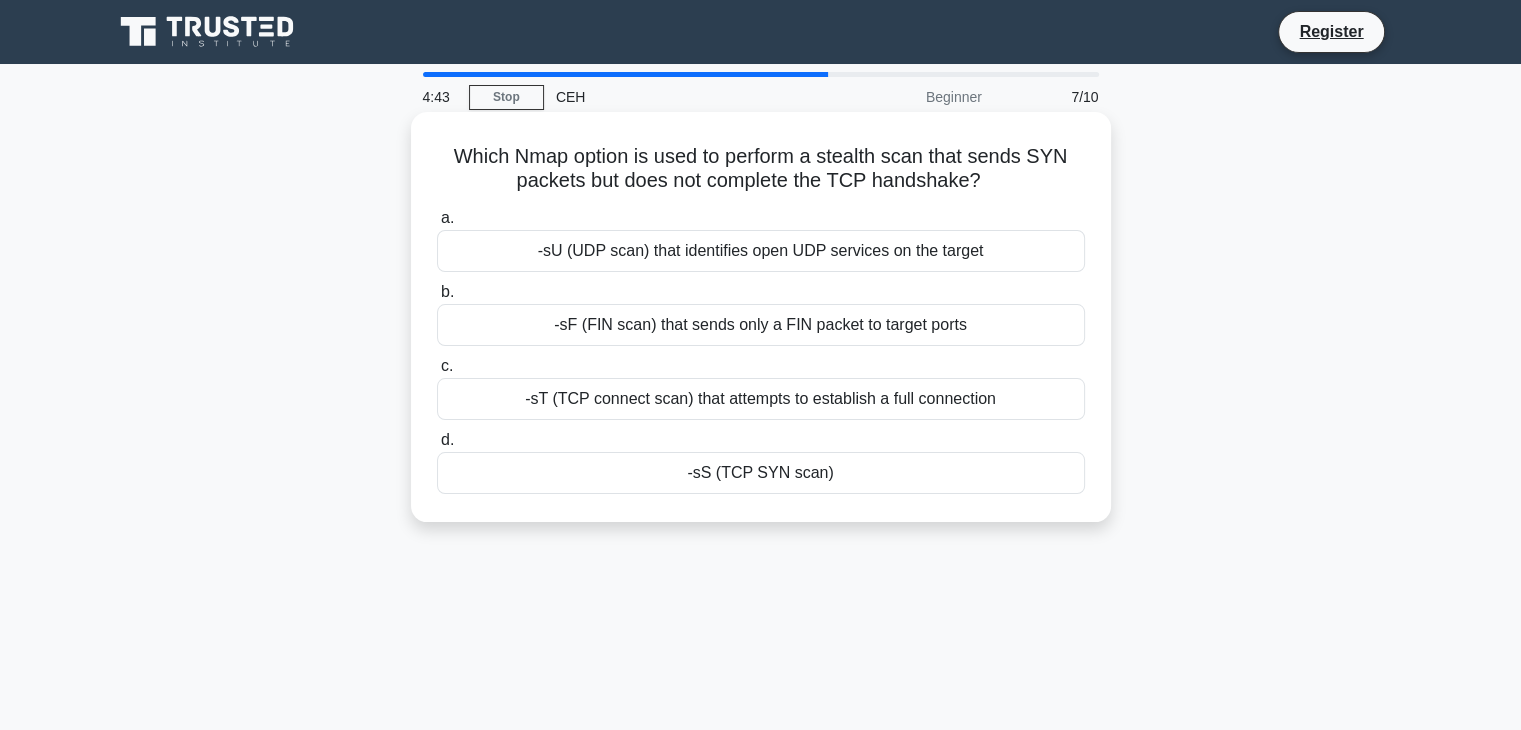 click on "-sS (TCP SYN scan)" at bounding box center [761, 473] 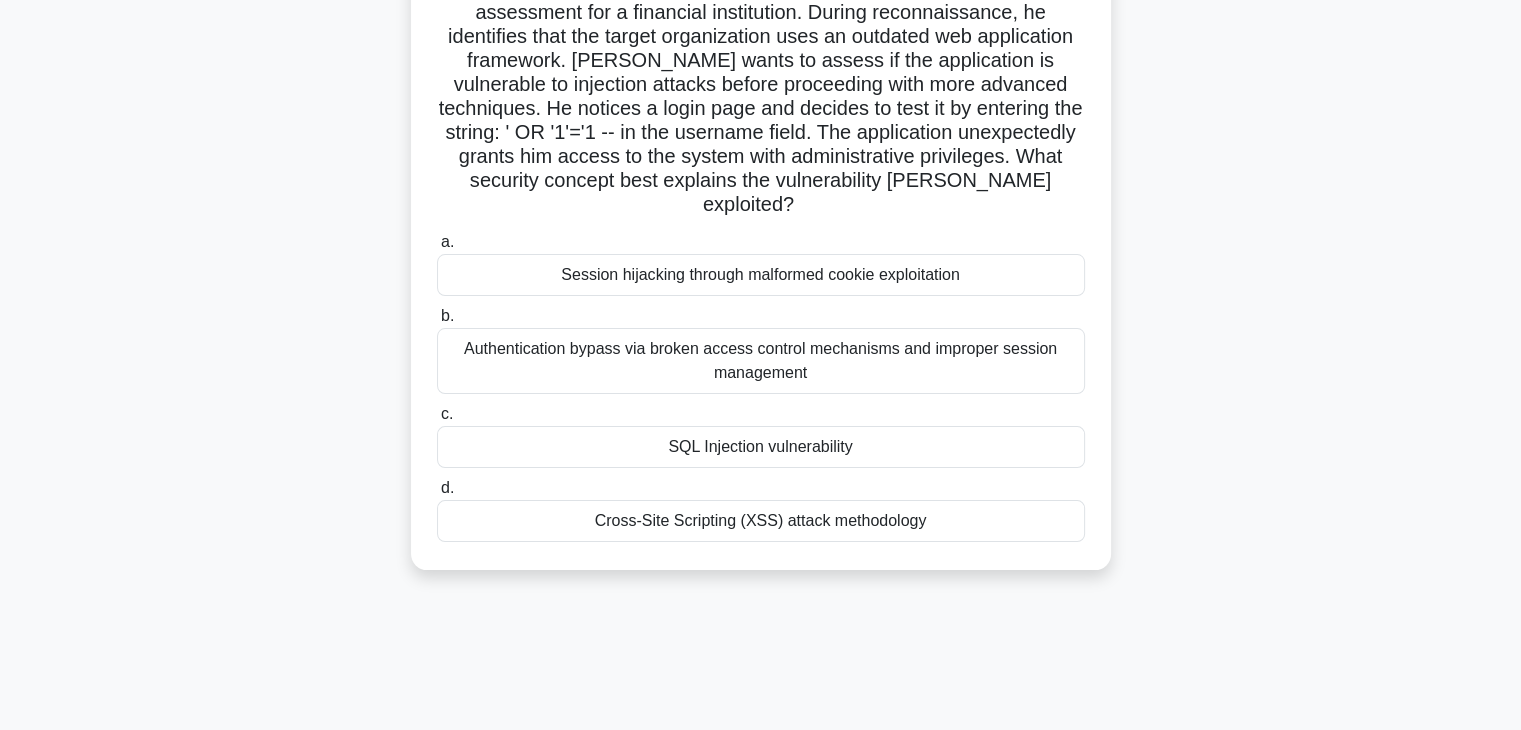 scroll, scrollTop: 168, scrollLeft: 0, axis: vertical 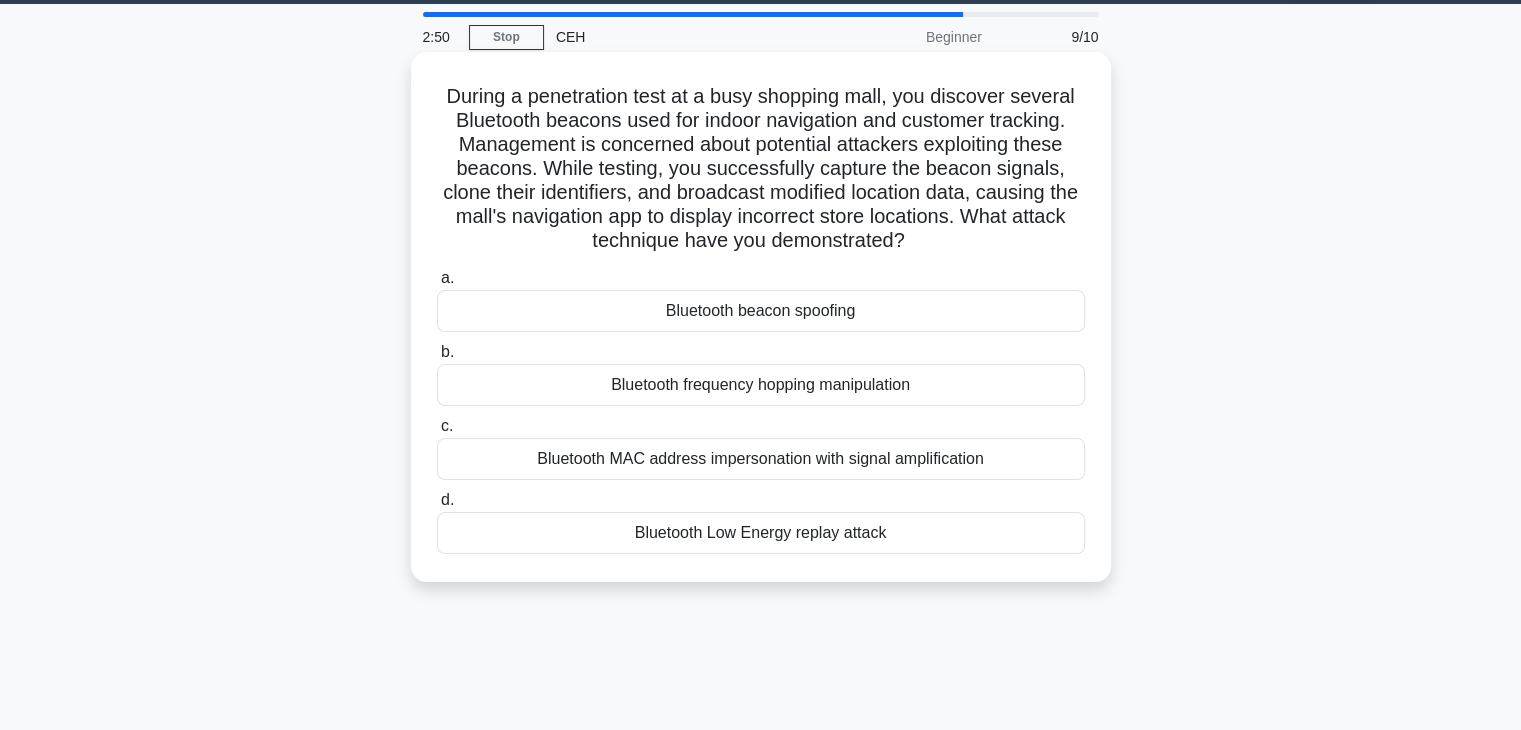 click on "Bluetooth MAC address impersonation with signal amplification" at bounding box center [761, 459] 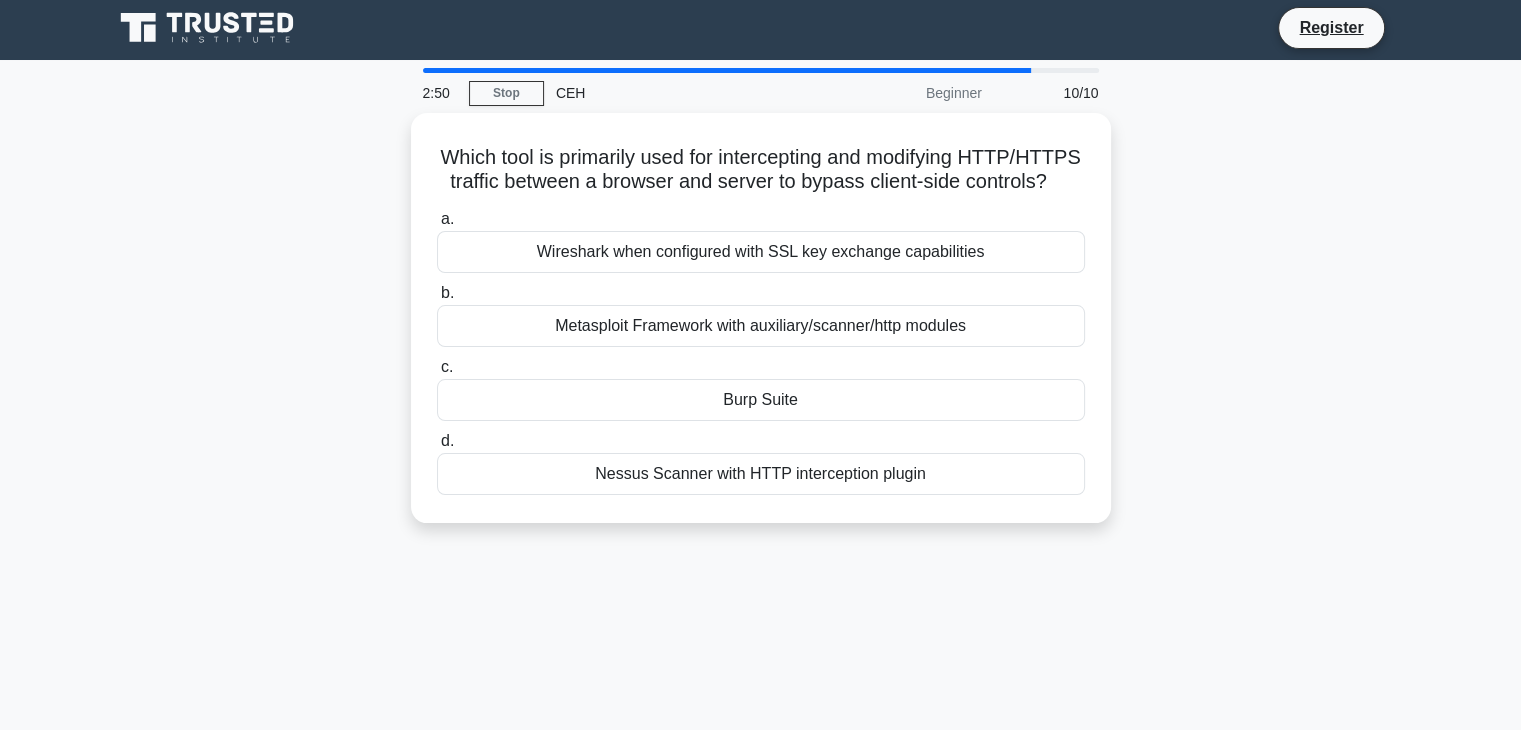 scroll, scrollTop: 0, scrollLeft: 0, axis: both 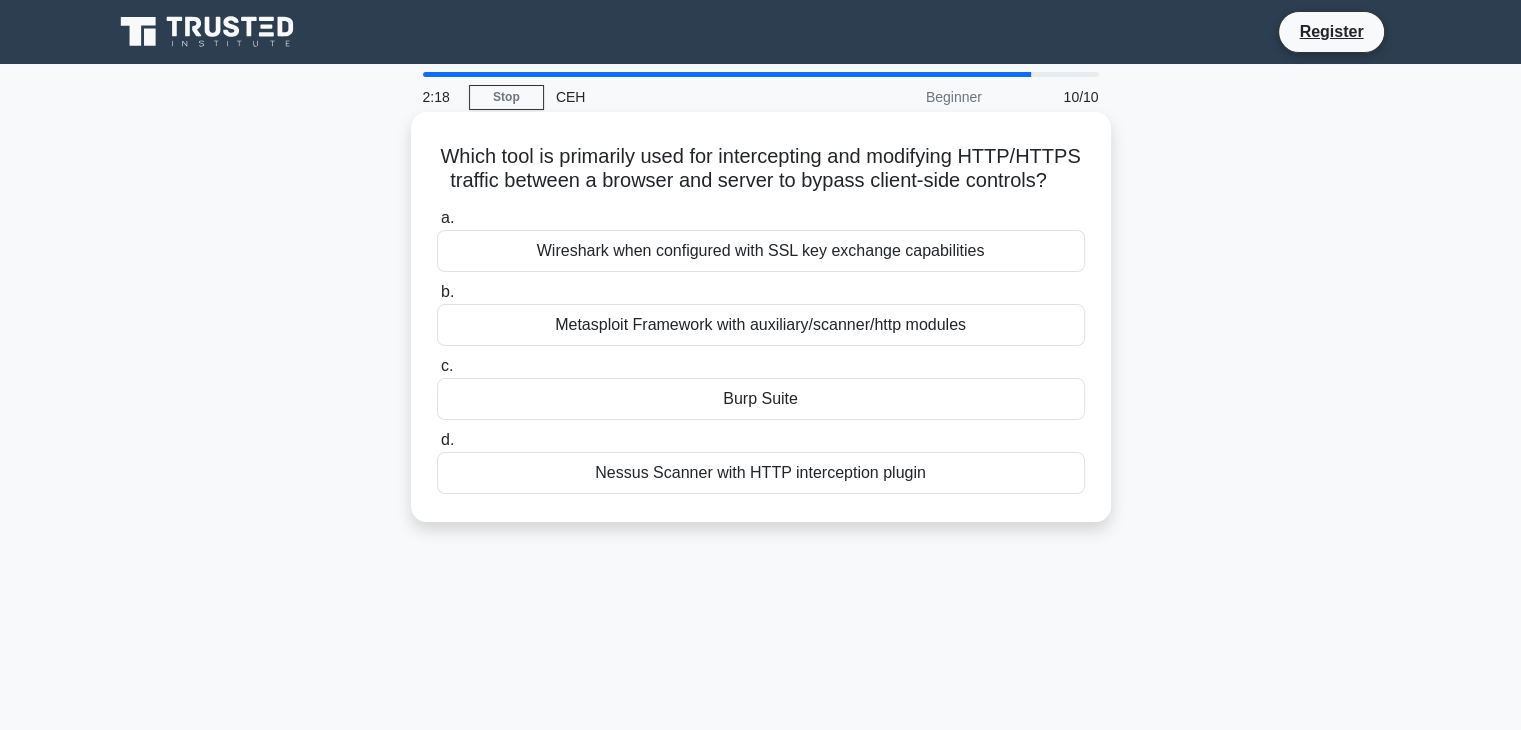 click on "Wireshark when configured with SSL key exchange capabilities" at bounding box center (761, 251) 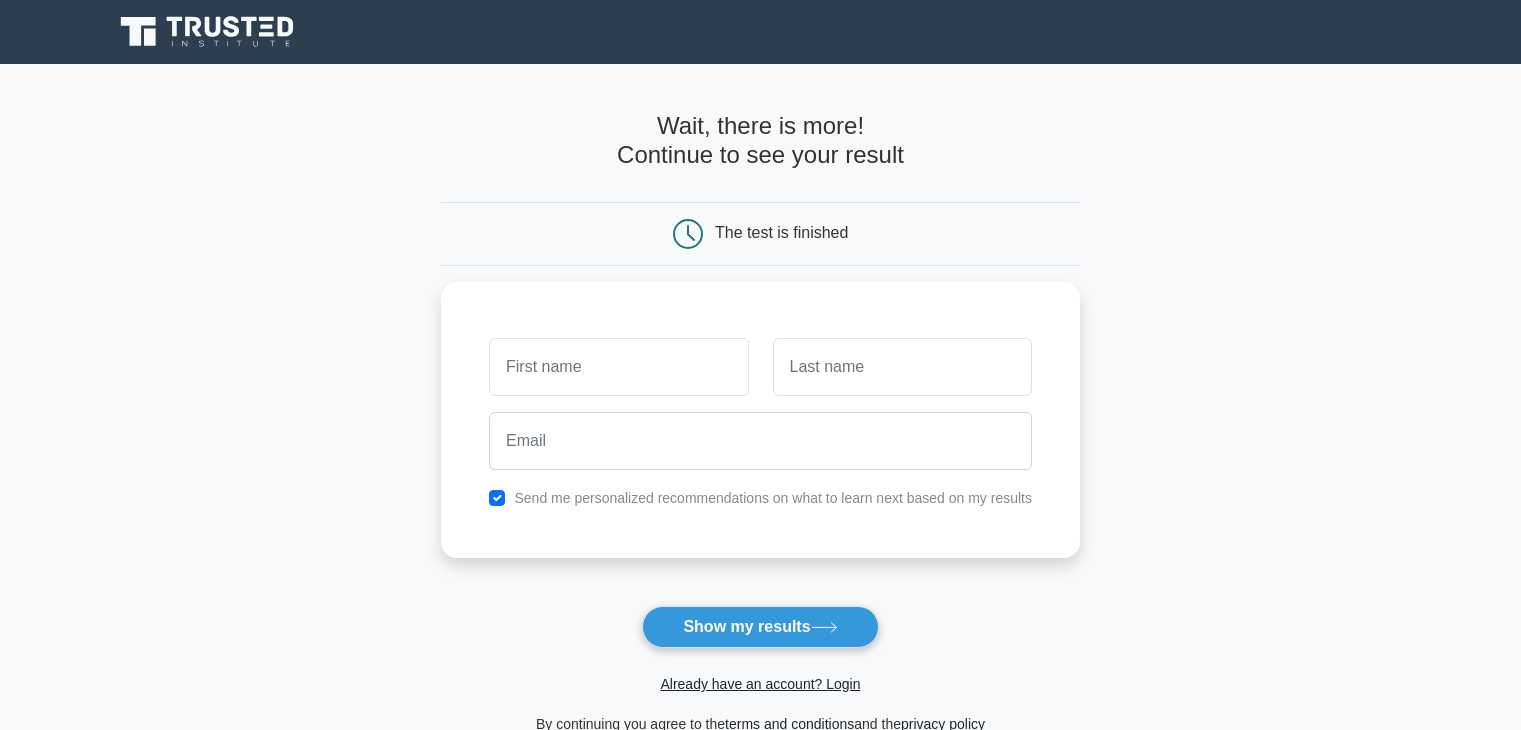 scroll, scrollTop: 0, scrollLeft: 0, axis: both 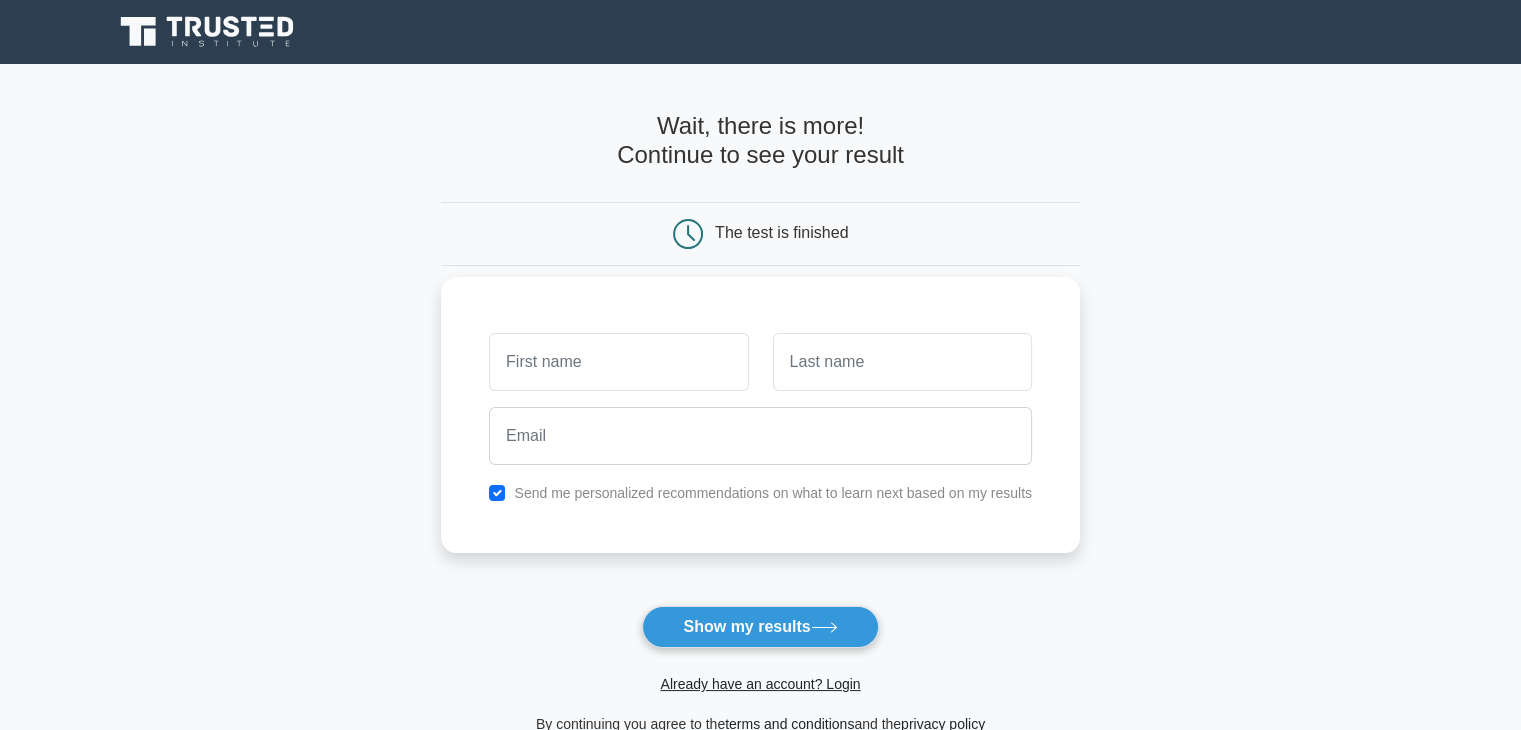 click at bounding box center (618, 362) 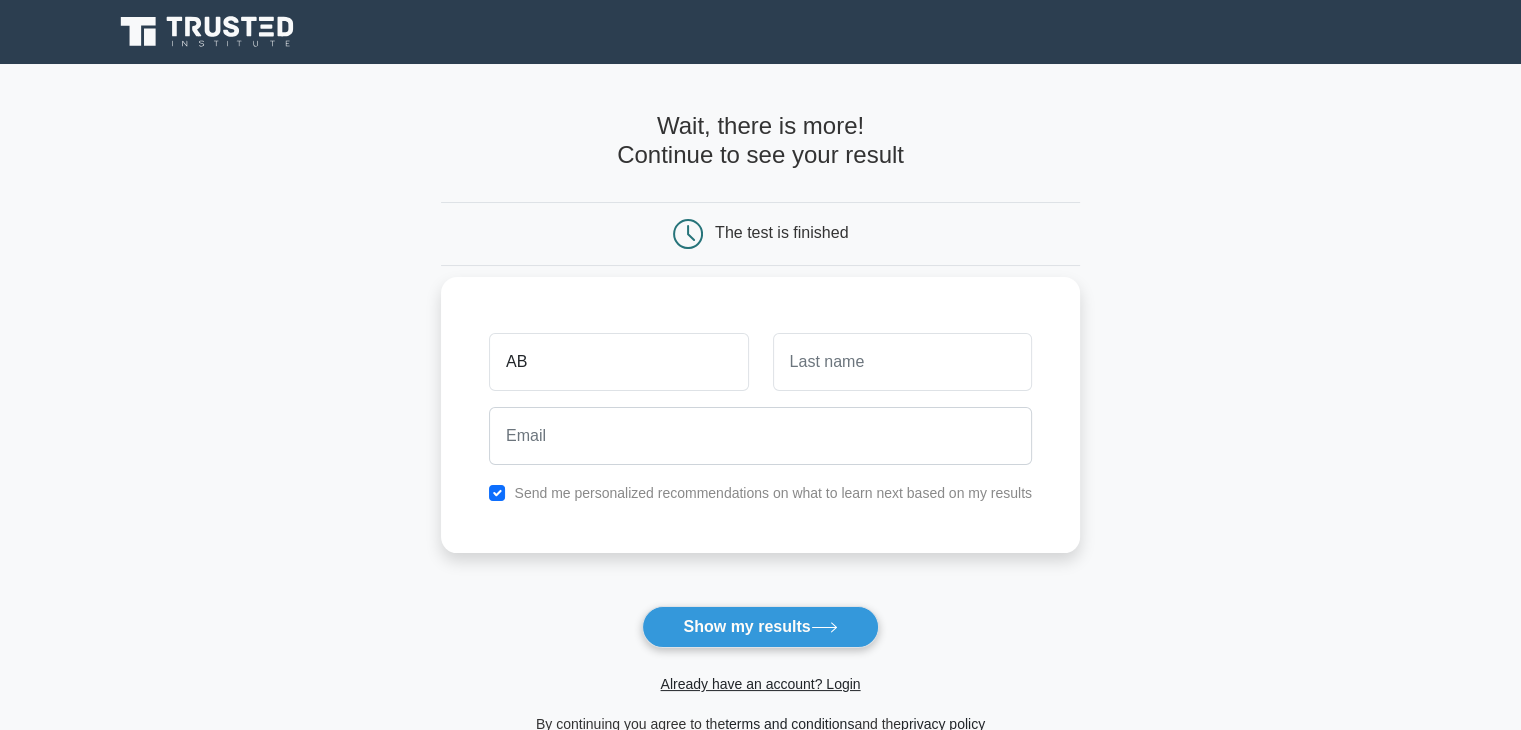 click on "AB" at bounding box center (618, 362) 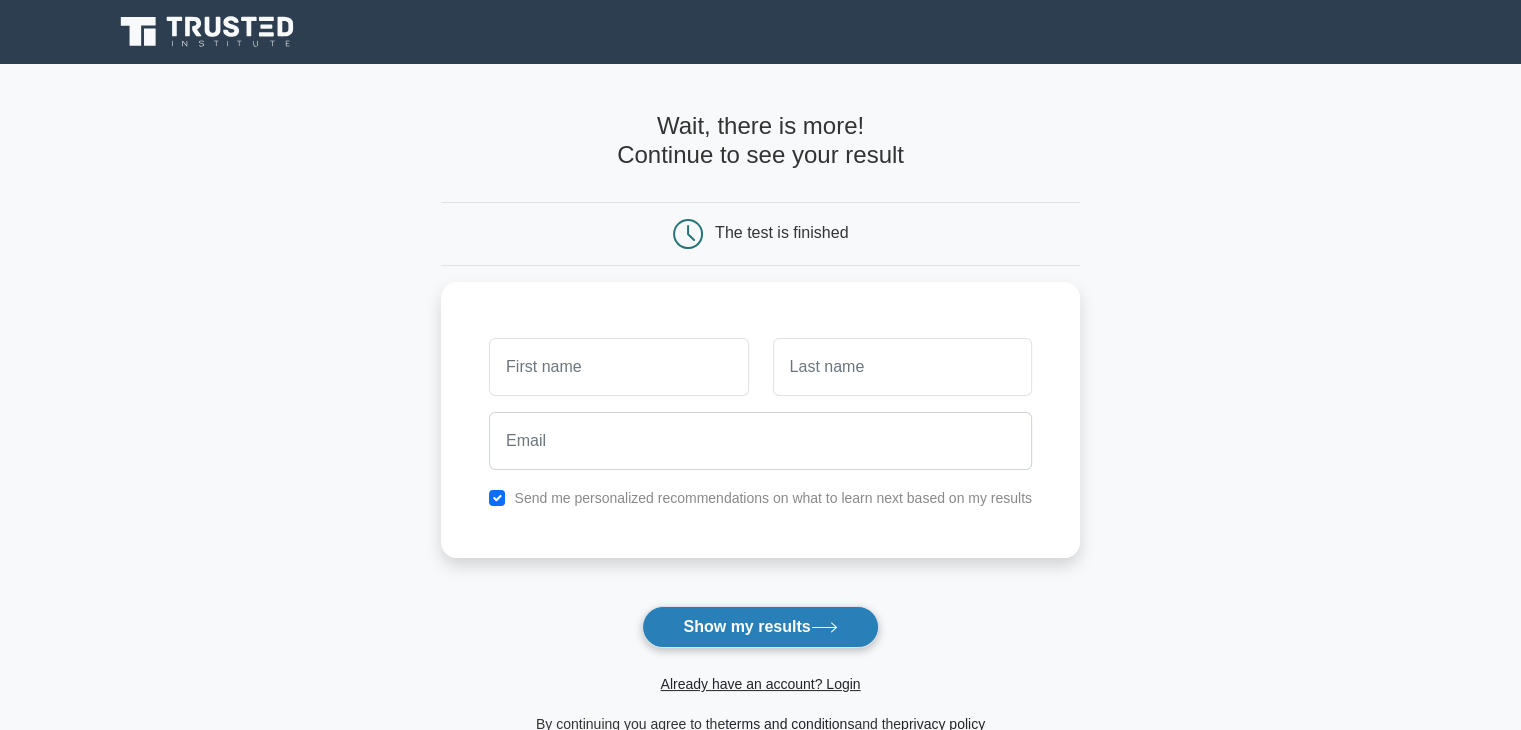 click on "Show my results" at bounding box center (760, 627) 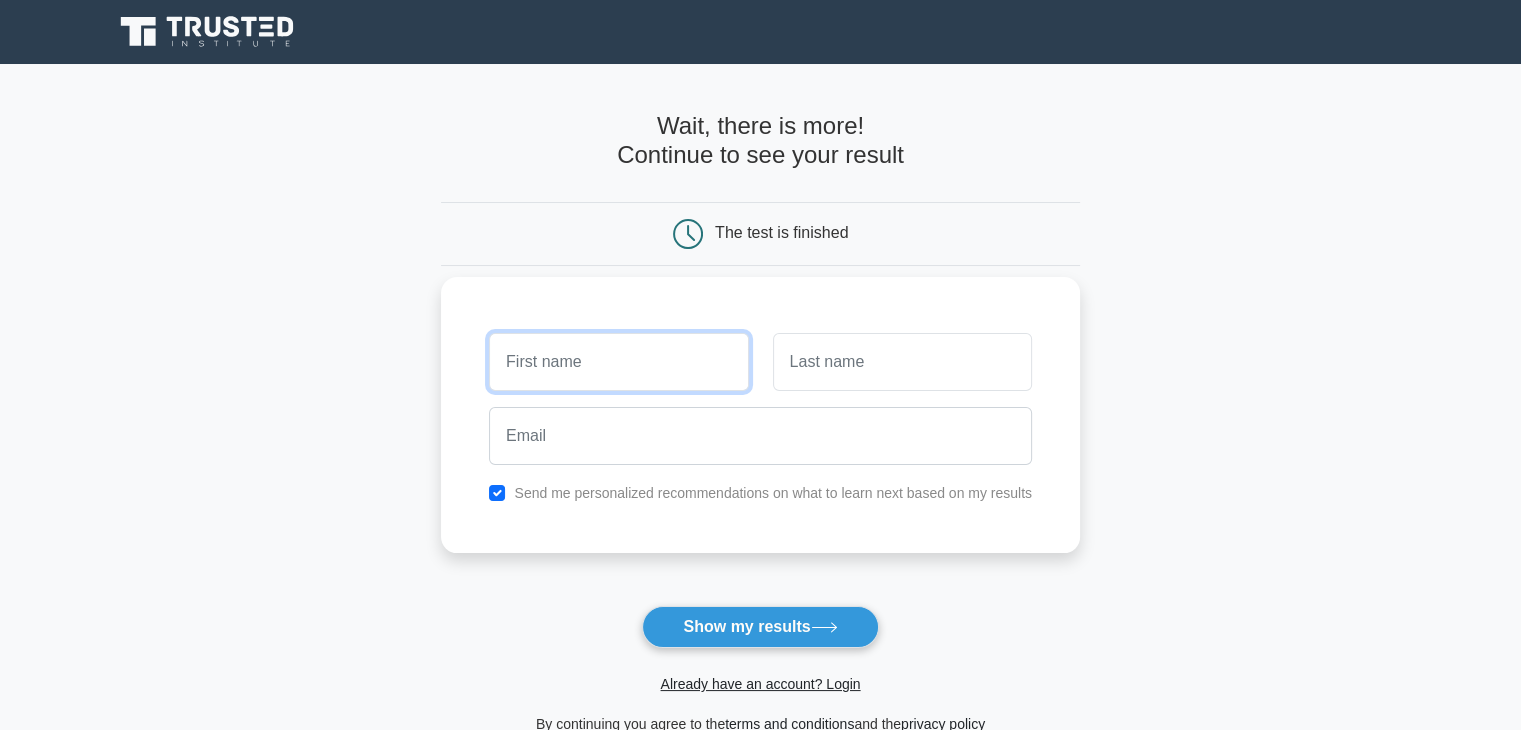 click at bounding box center (618, 362) 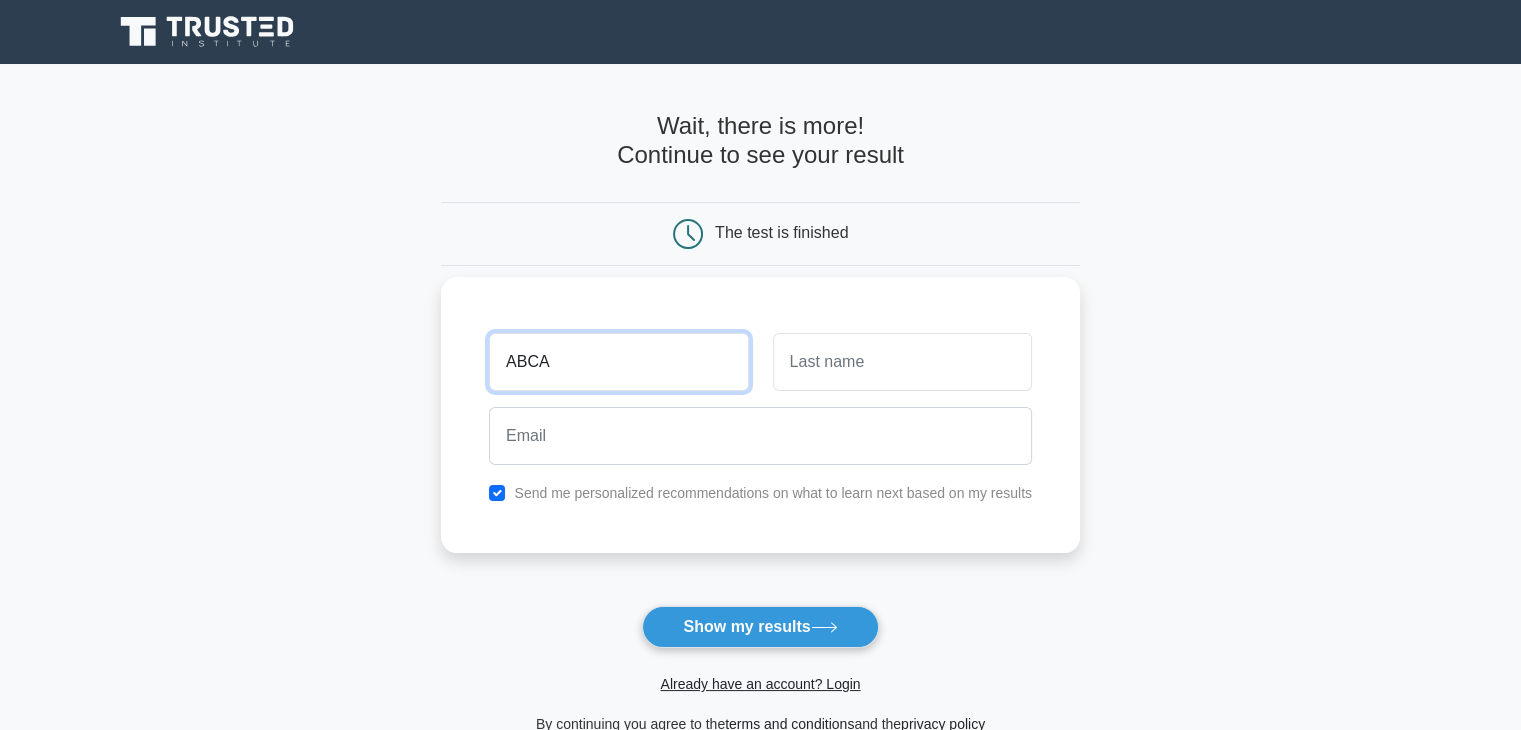 type on "ABCA" 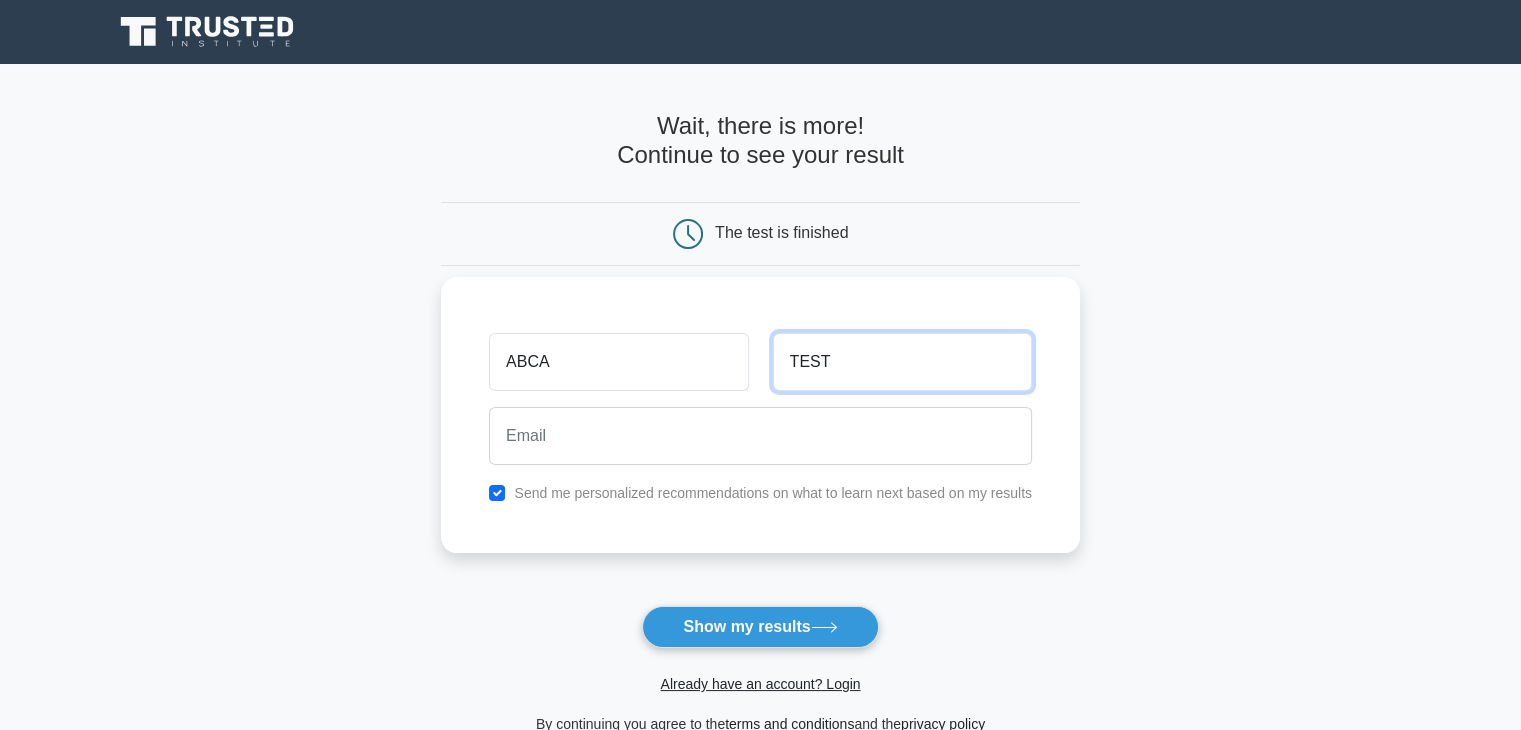 type on "TEST" 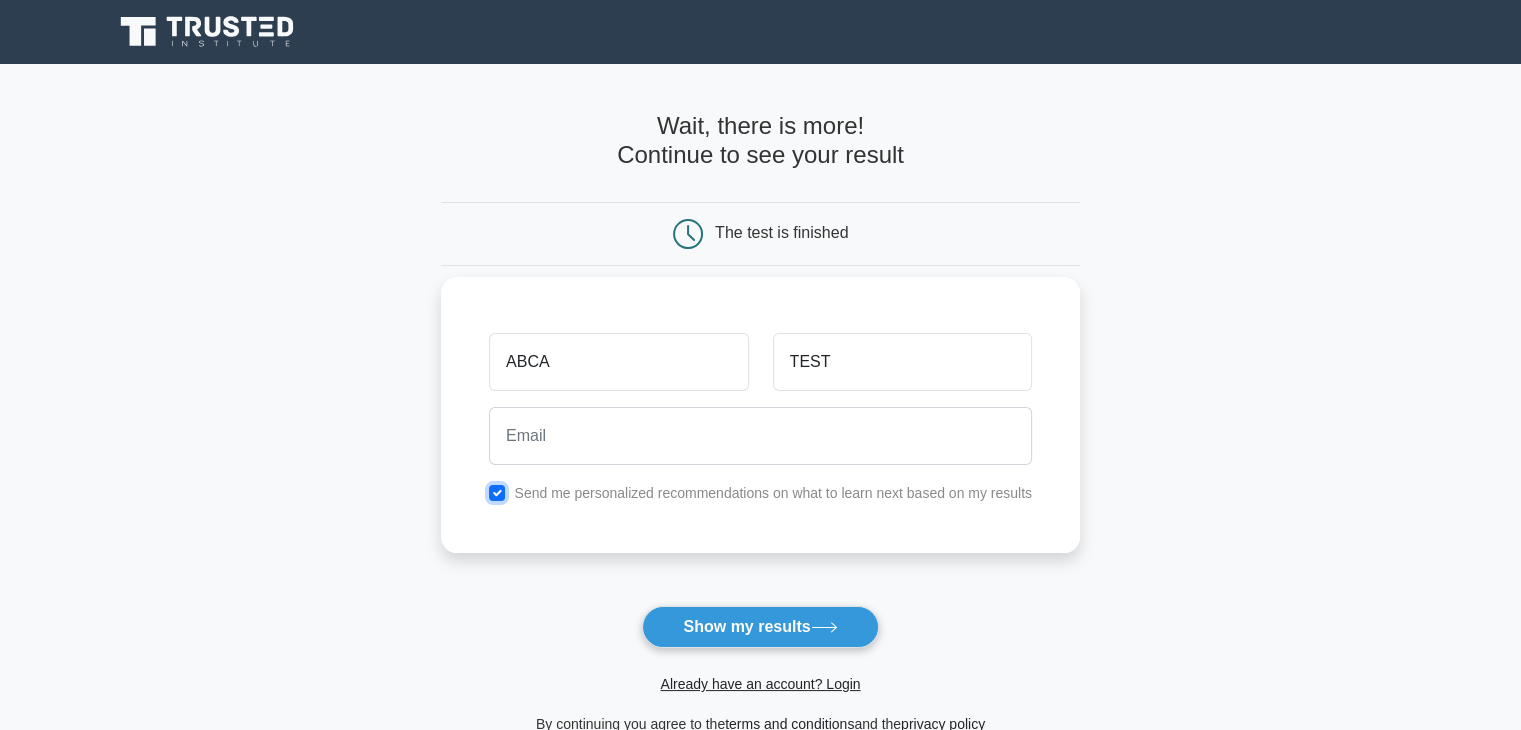 click at bounding box center [497, 493] 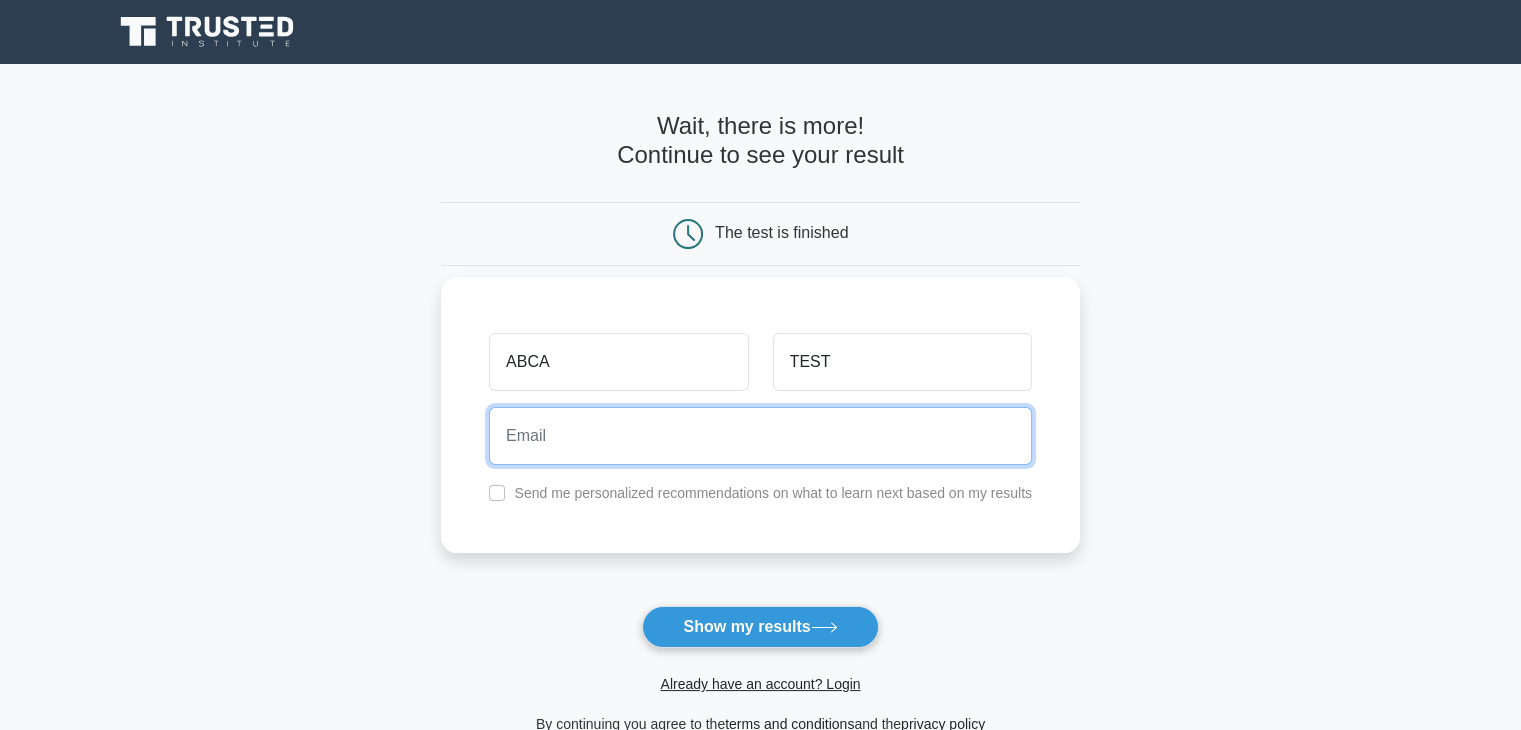 click at bounding box center [760, 436] 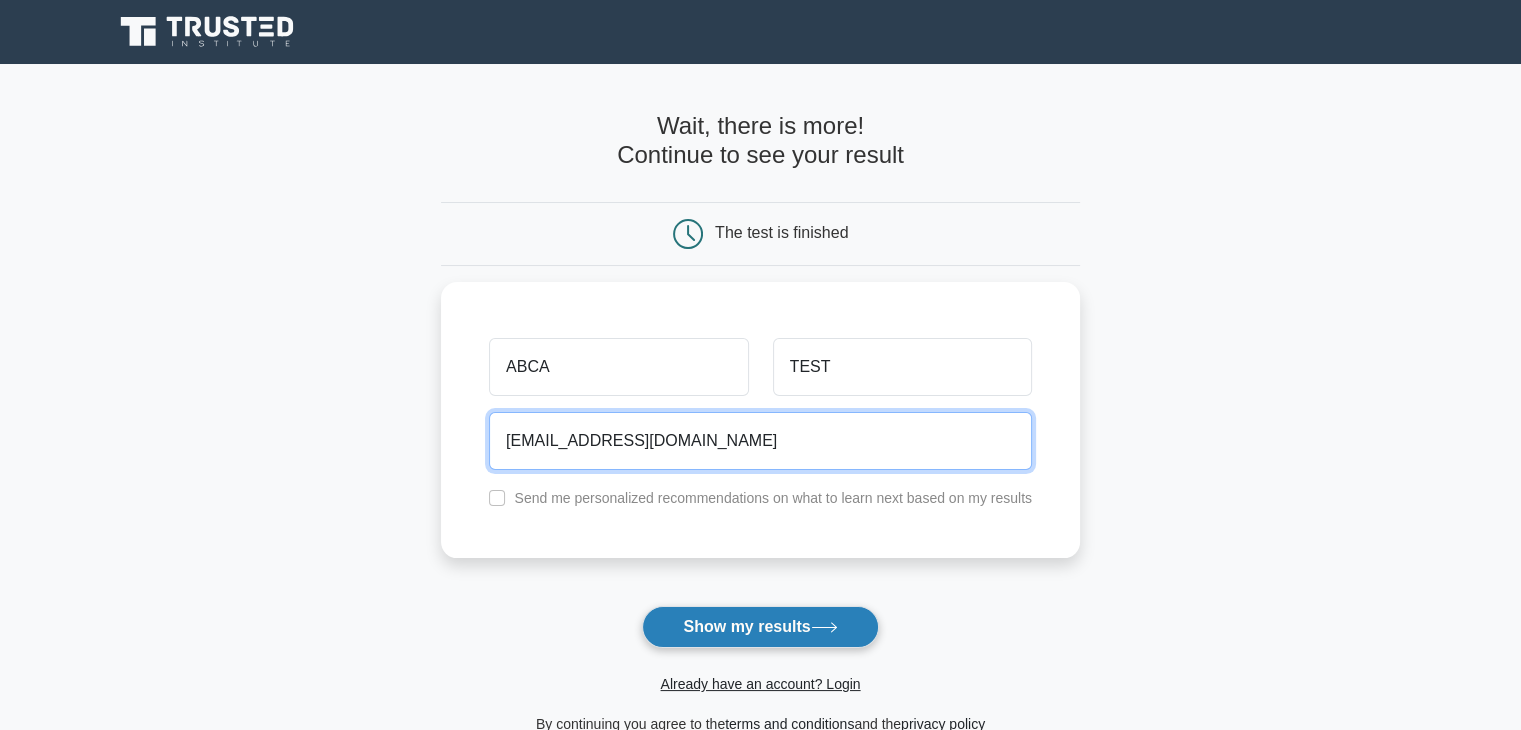 type on "ABCA@Test.com" 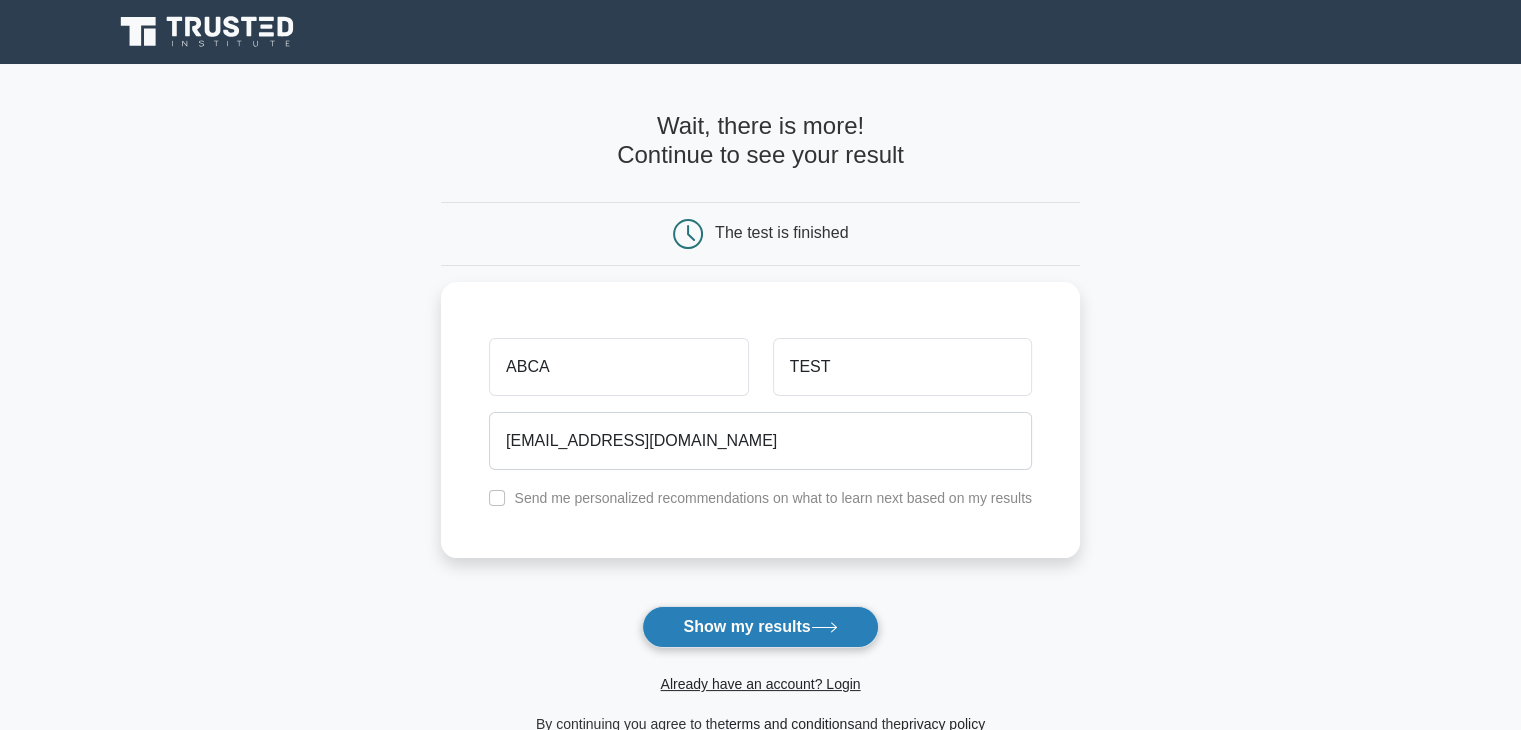 click on "Show my results" at bounding box center (760, 627) 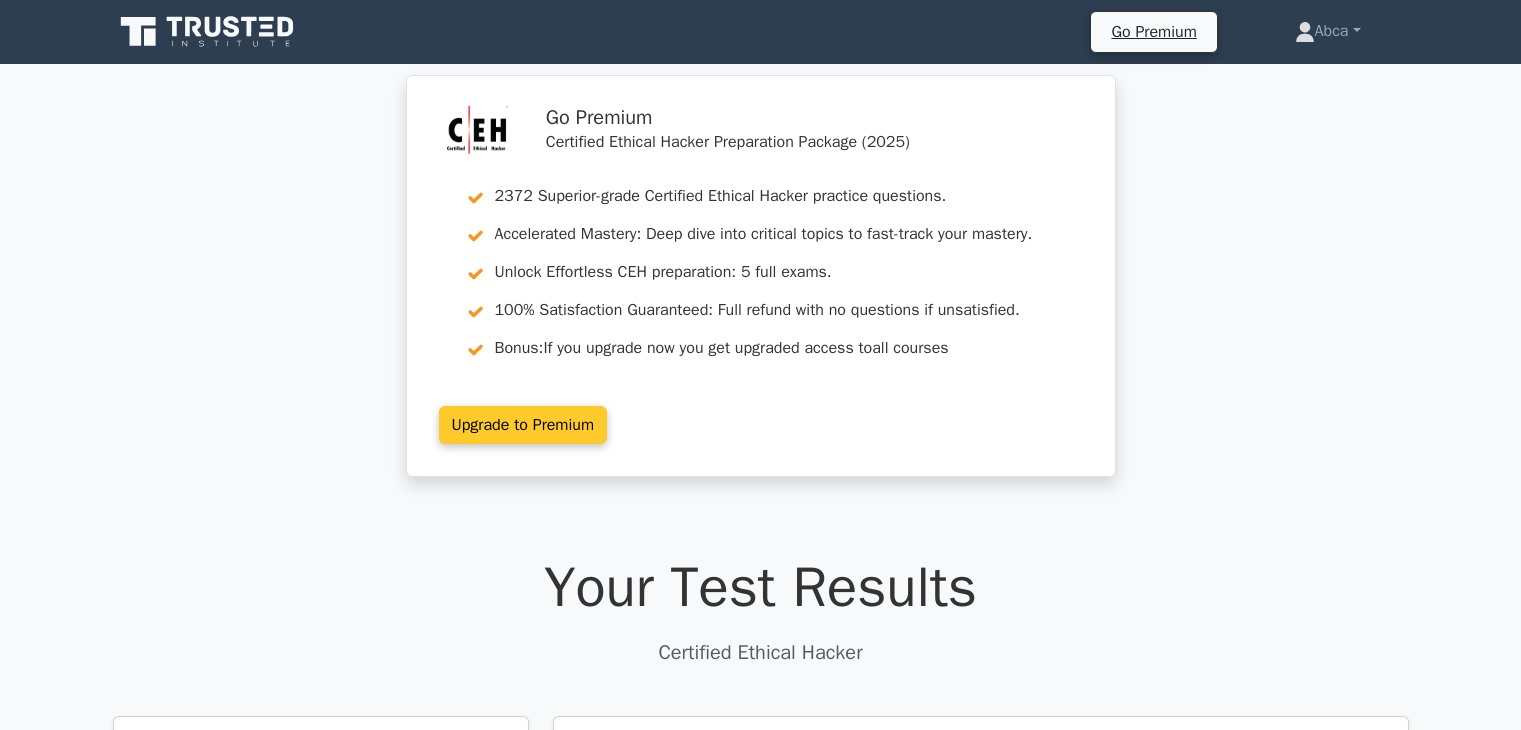 scroll, scrollTop: 0, scrollLeft: 0, axis: both 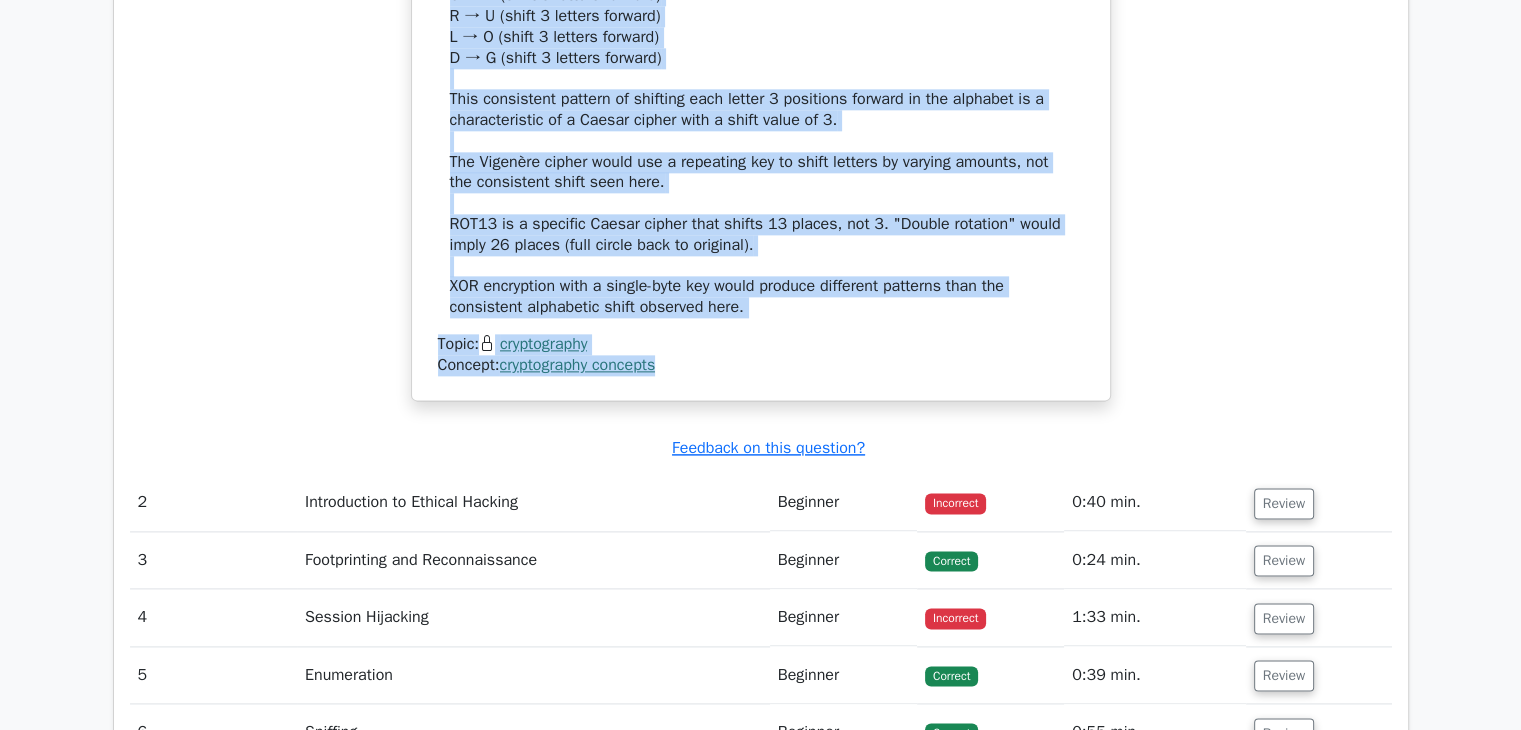 drag, startPoint x: 134, startPoint y: 11, endPoint x: 962, endPoint y: 370, distance: 902.4772 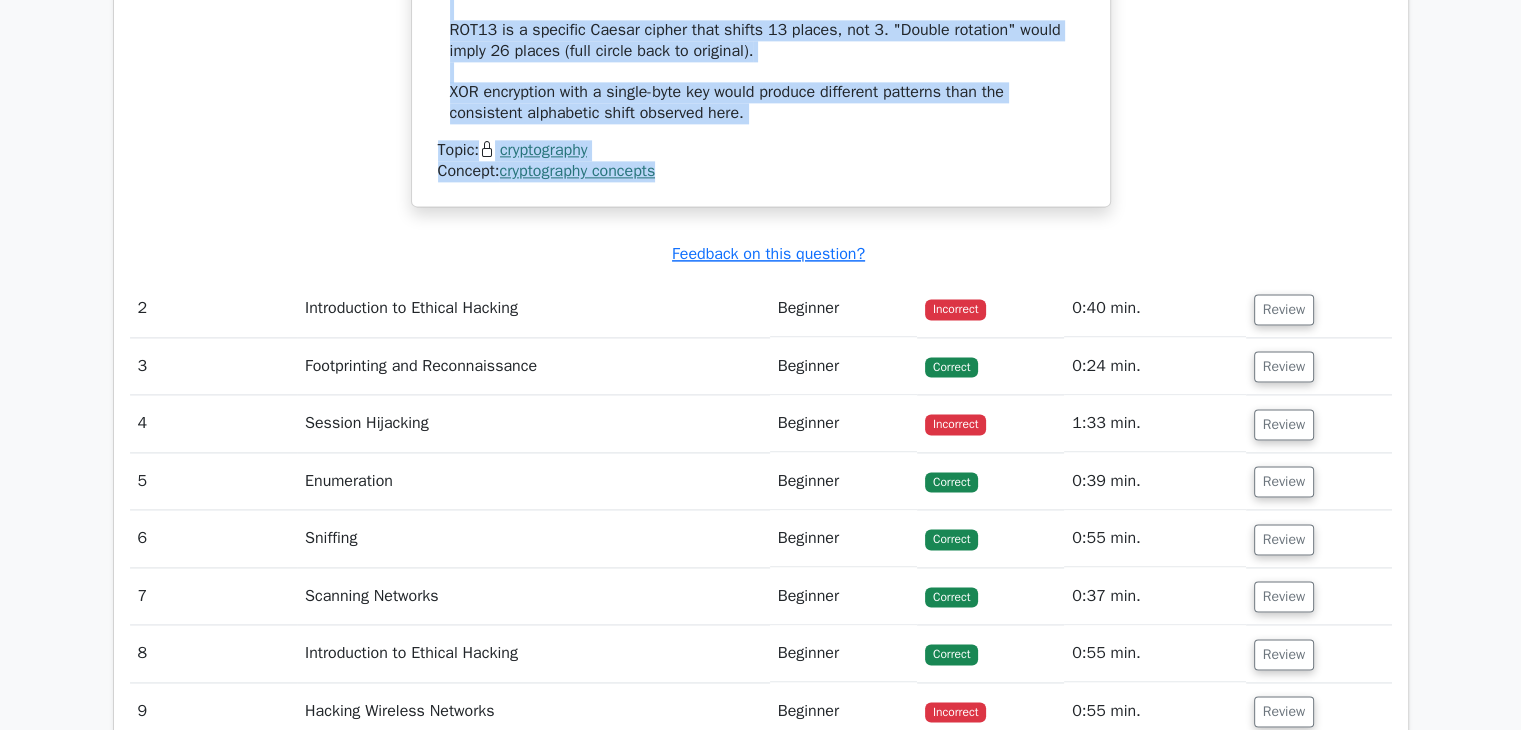 scroll, scrollTop: 2680, scrollLeft: 0, axis: vertical 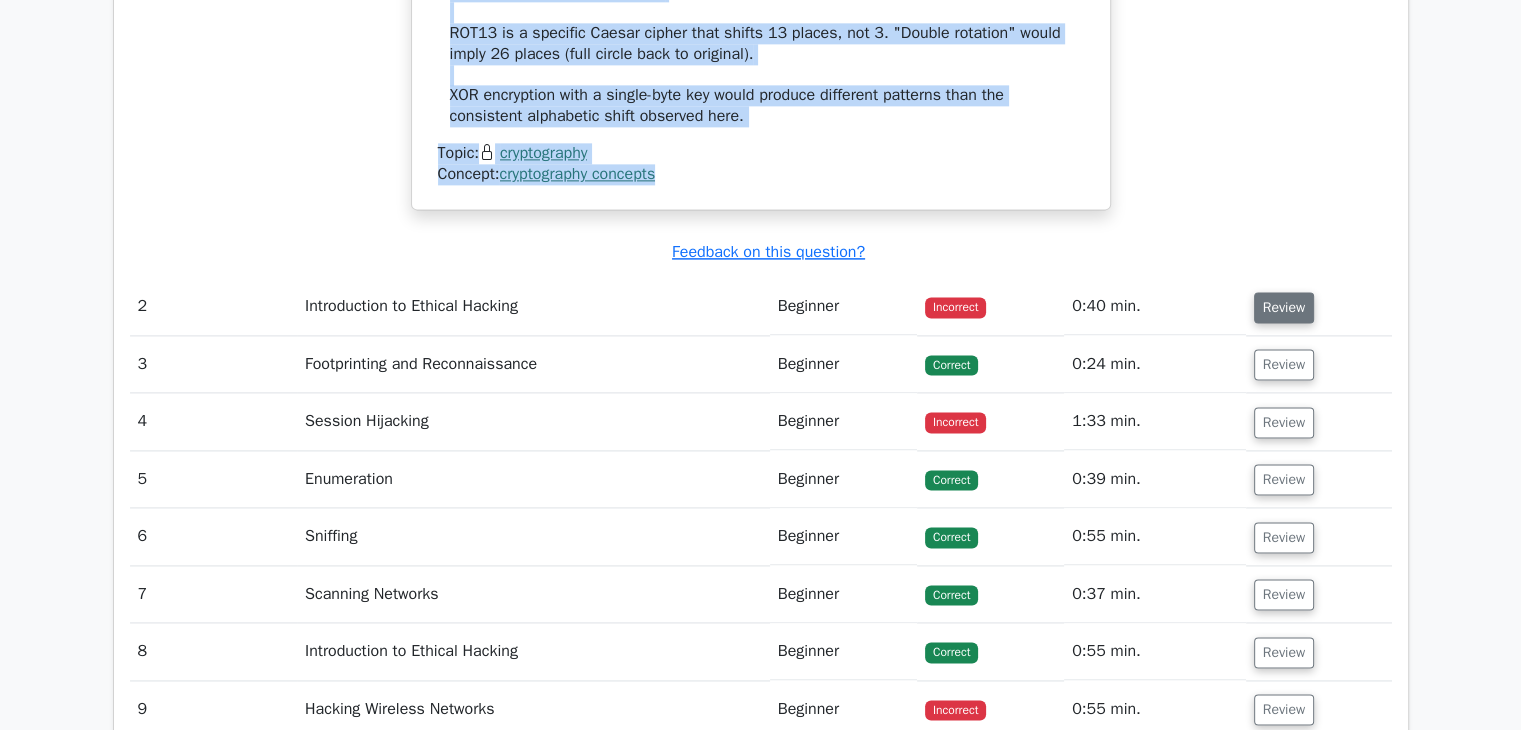 click on "Review" at bounding box center (1284, 307) 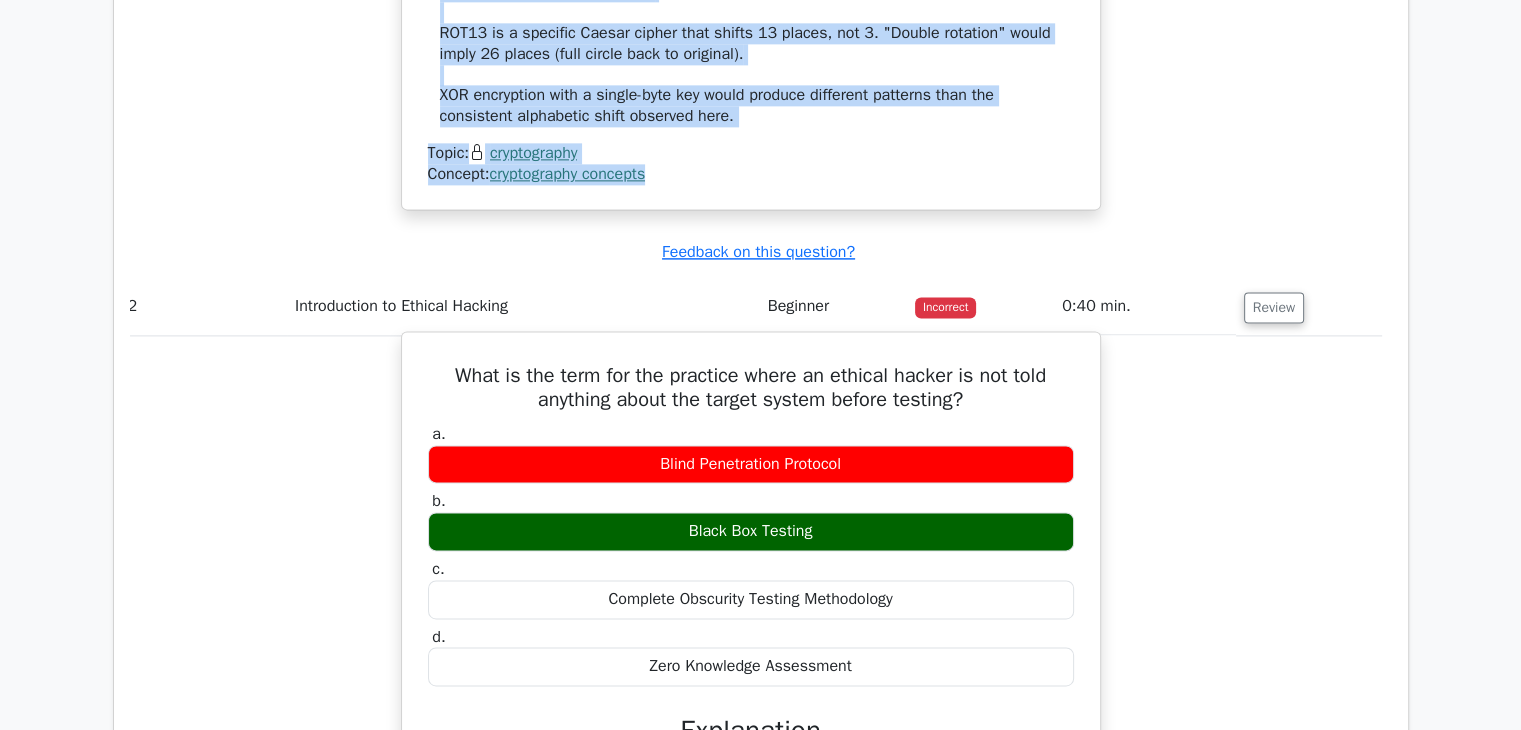 scroll, scrollTop: 0, scrollLeft: 8, axis: horizontal 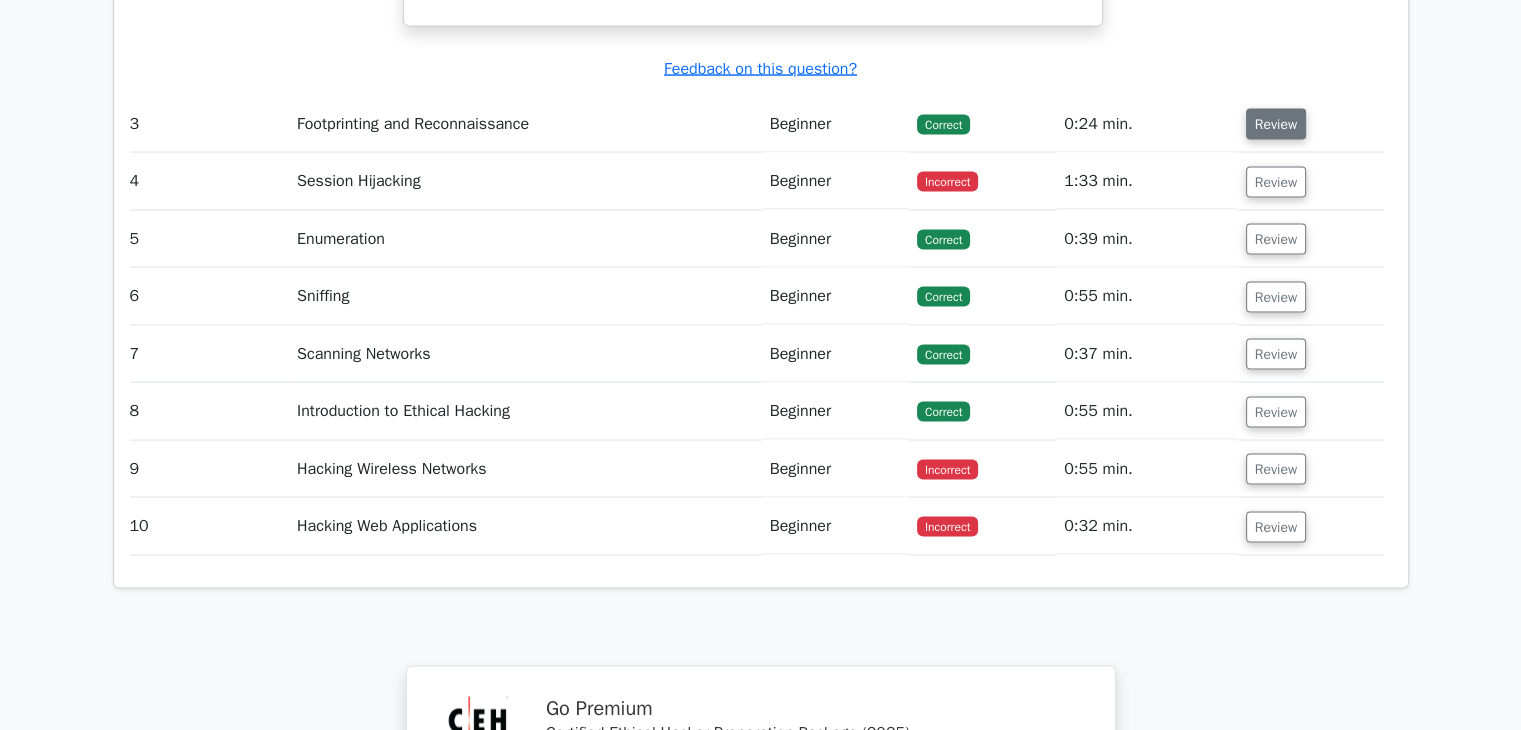 click on "Review" at bounding box center [1276, 124] 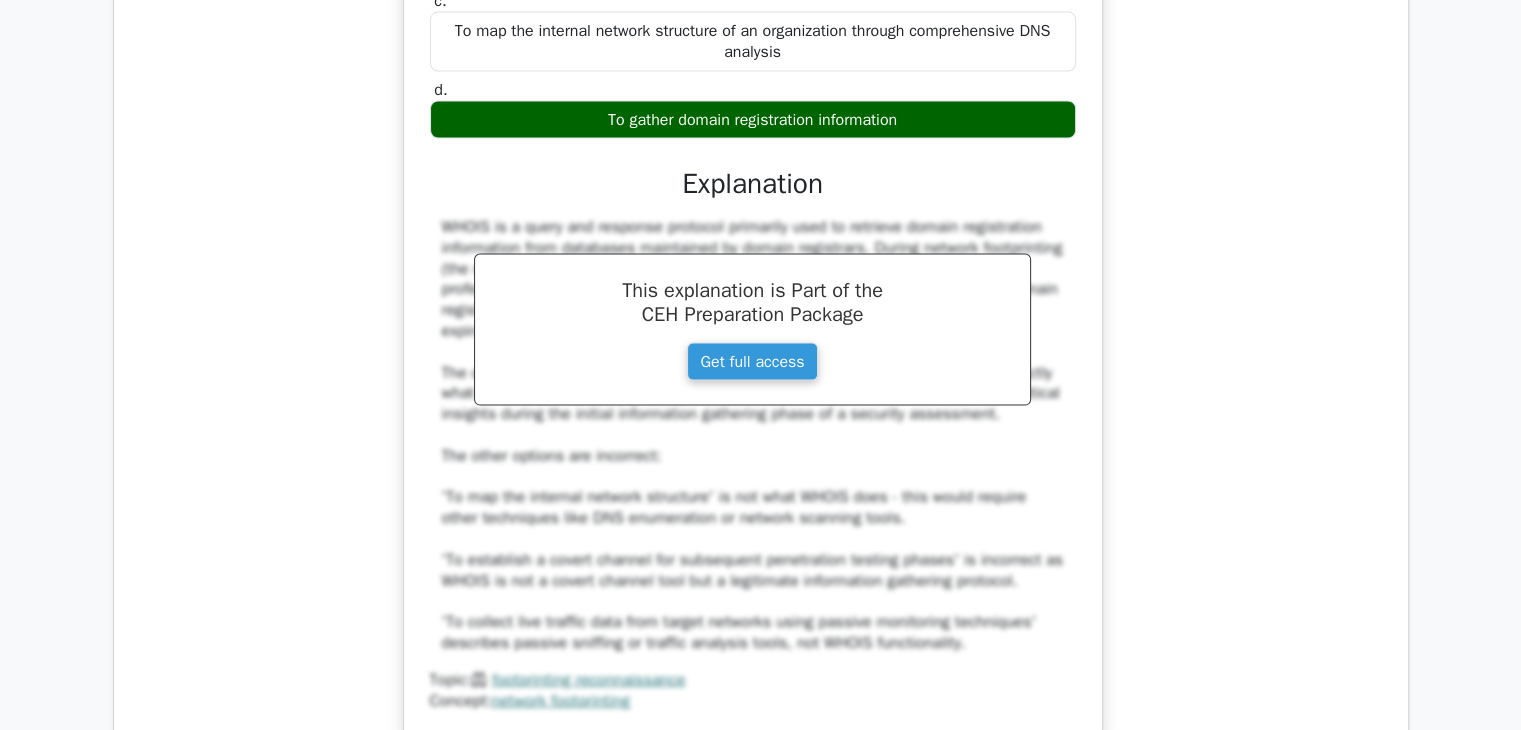 scroll, scrollTop: 4200, scrollLeft: 0, axis: vertical 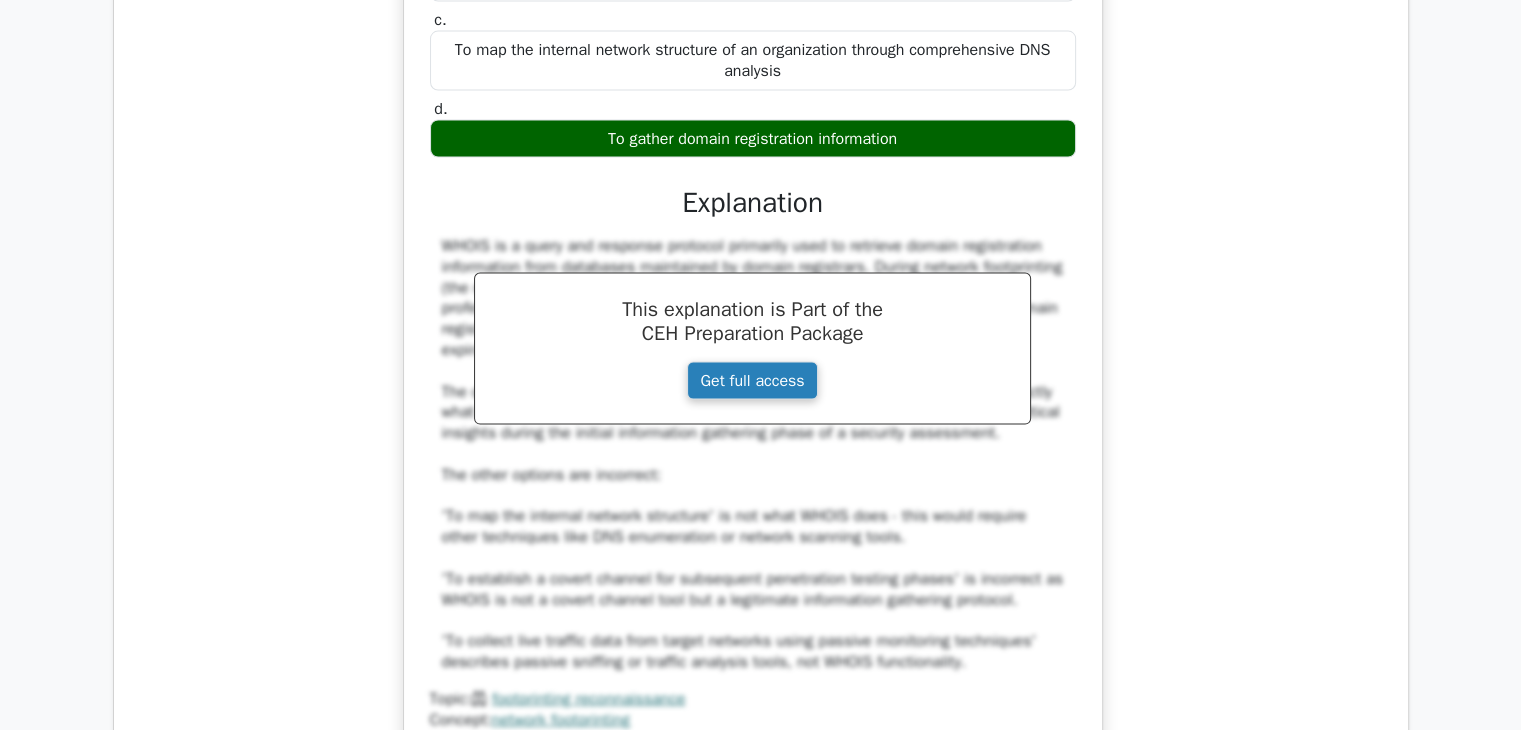 click on "Get full access" at bounding box center [752, 381] 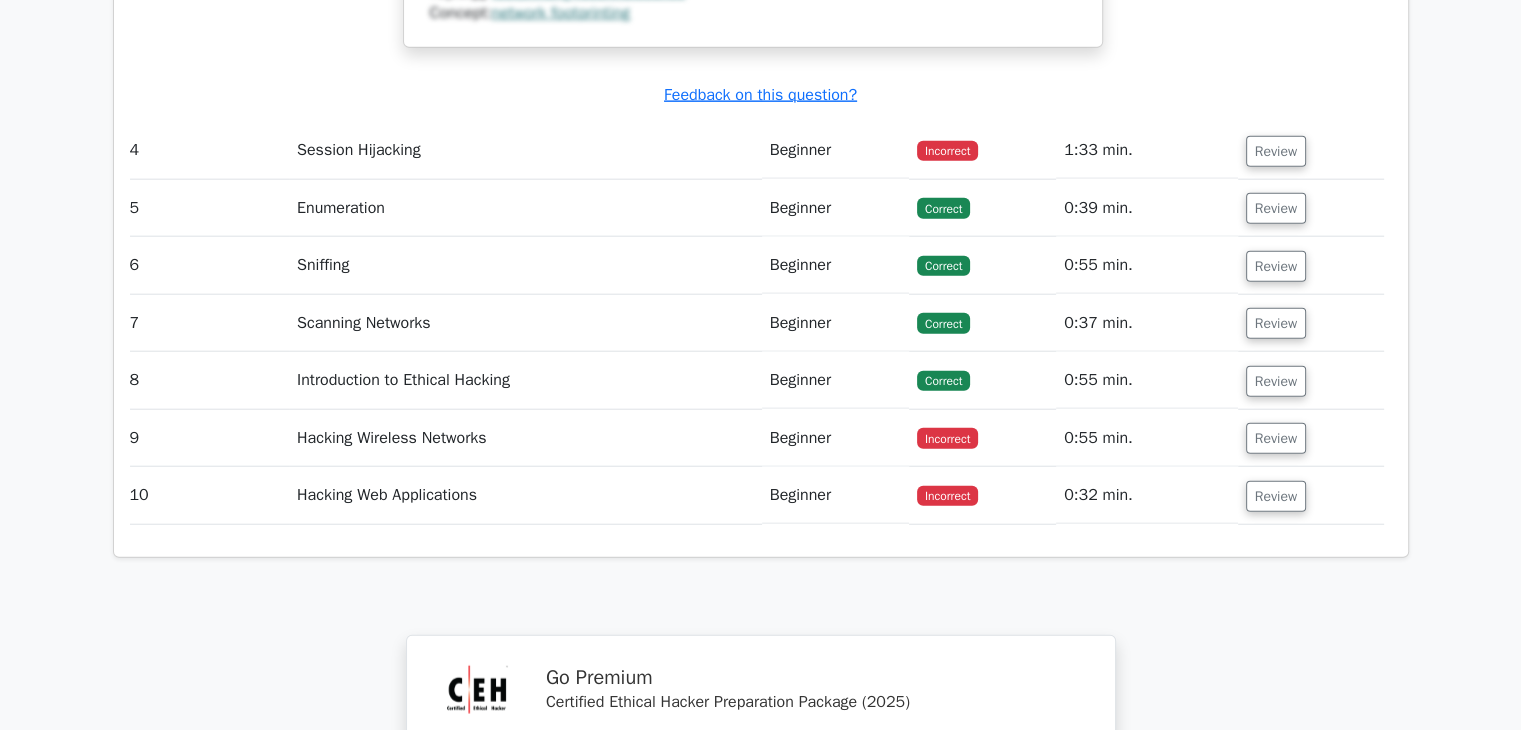 scroll, scrollTop: 4896, scrollLeft: 0, axis: vertical 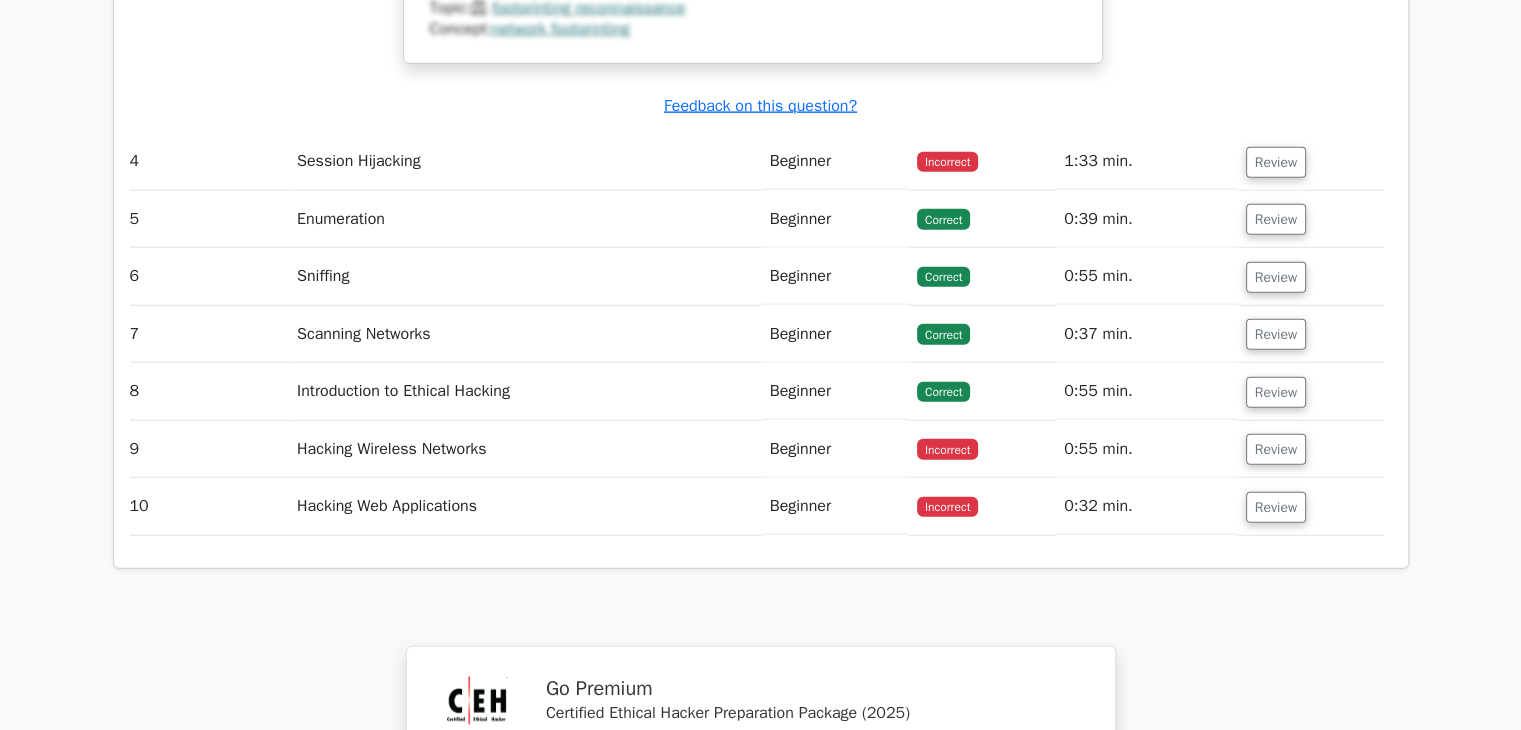 click on "Review" at bounding box center (1311, 161) 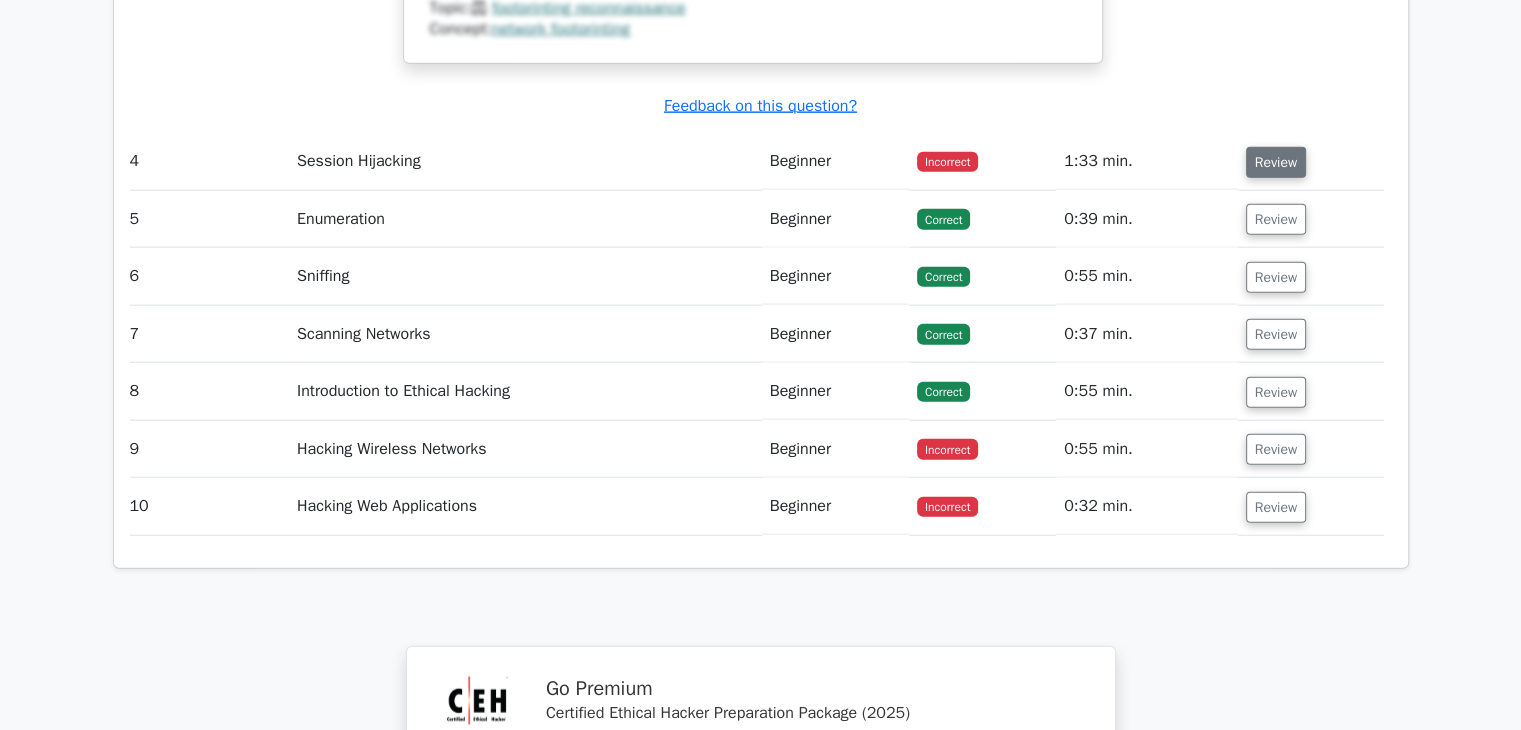 click on "Review" at bounding box center [1276, 162] 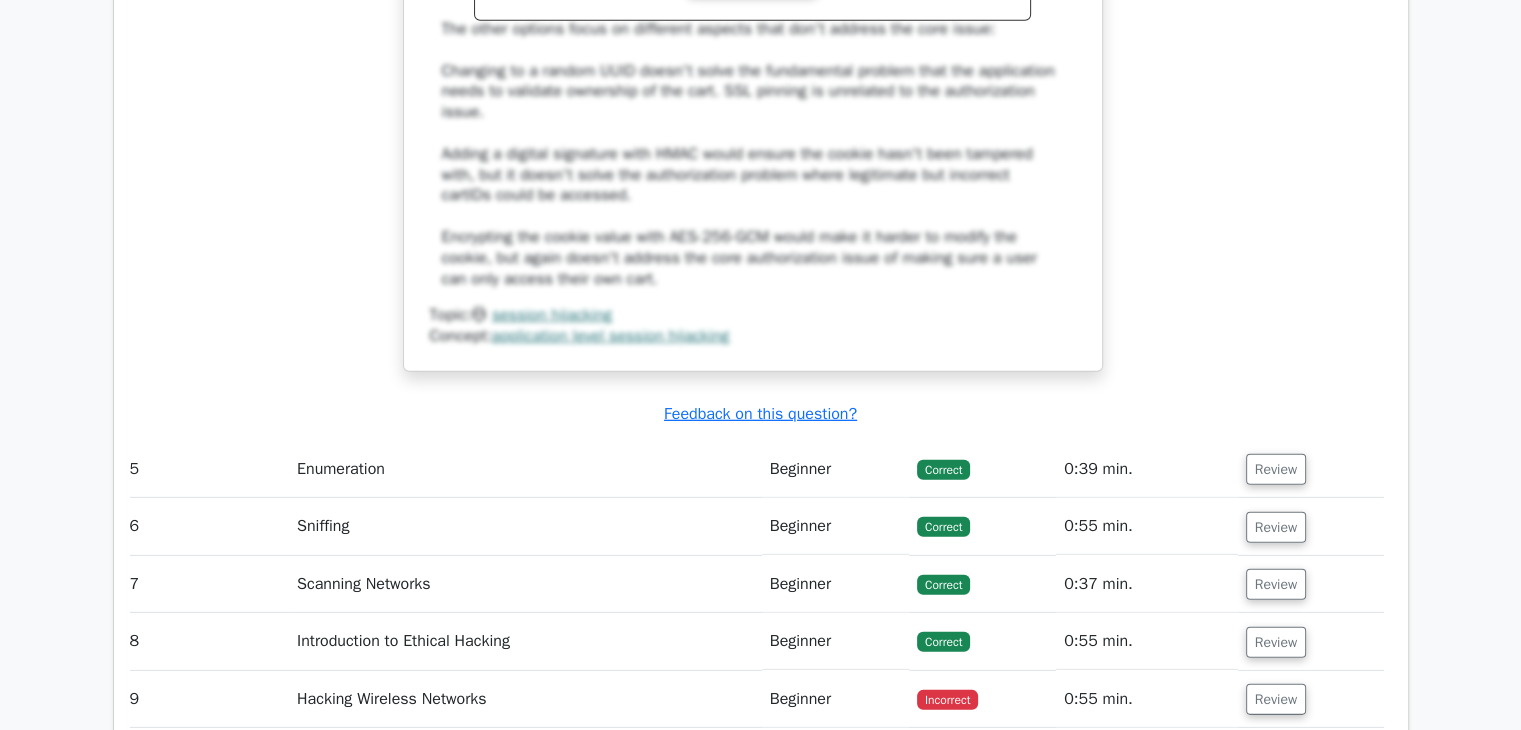scroll, scrollTop: 5940, scrollLeft: 0, axis: vertical 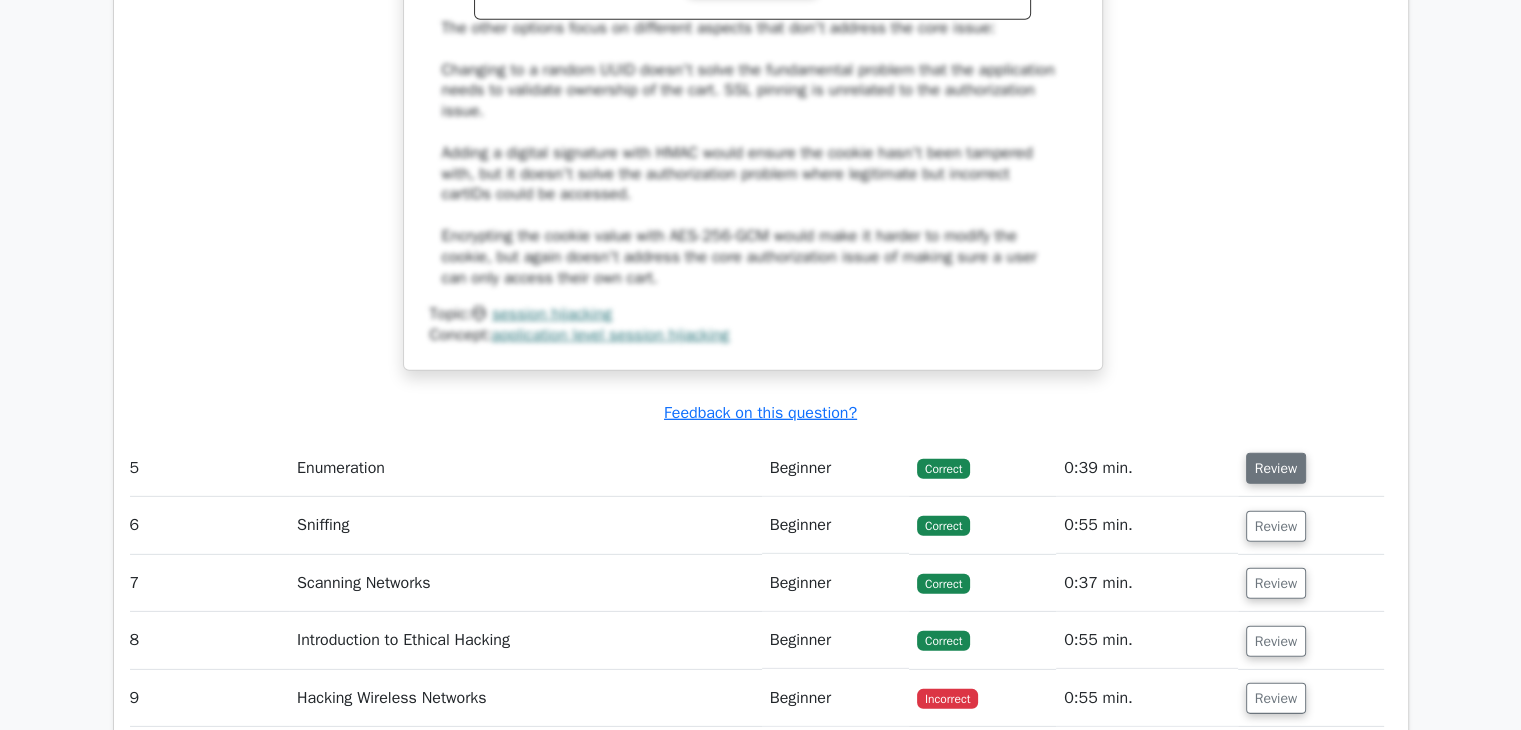 click on "Review" at bounding box center [1276, 468] 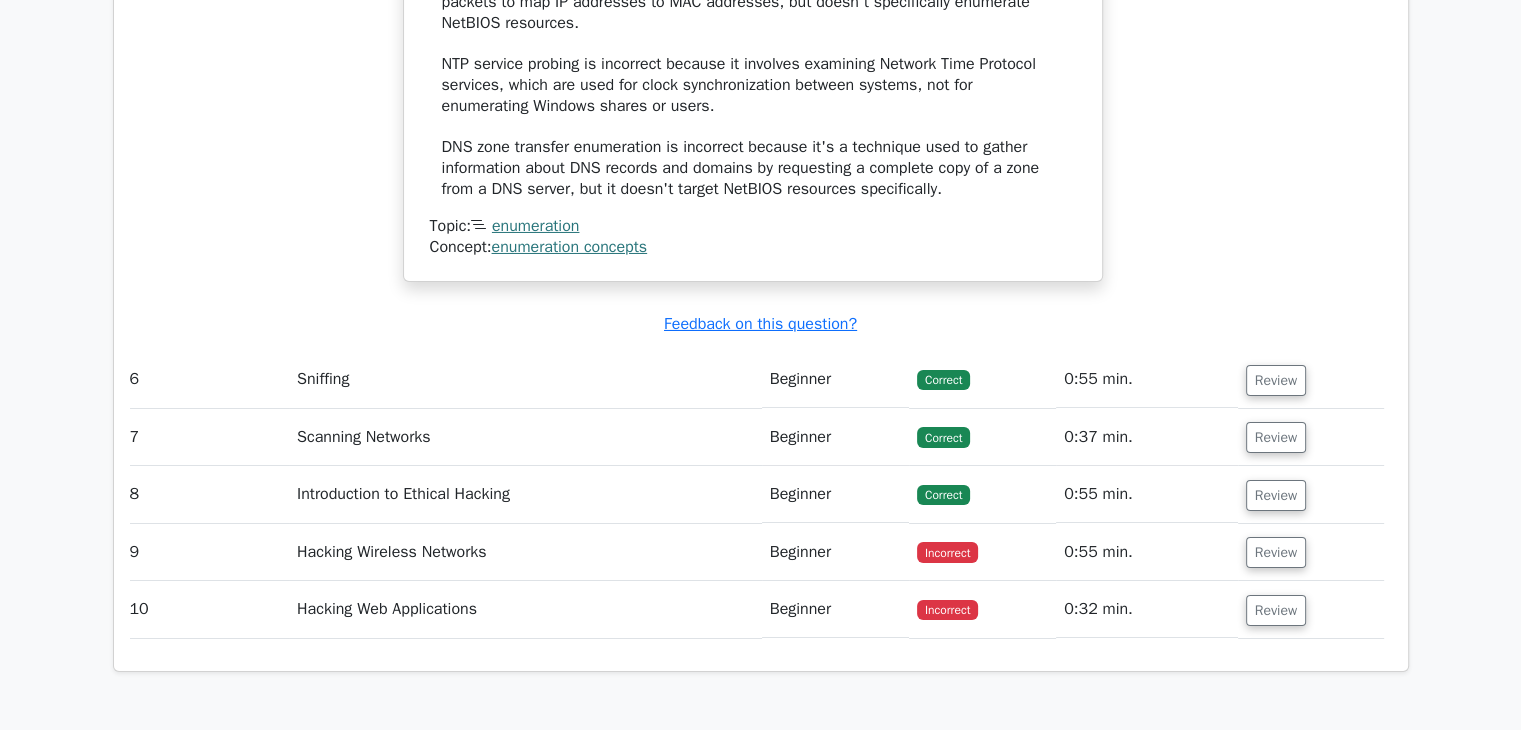scroll, scrollTop: 7026, scrollLeft: 0, axis: vertical 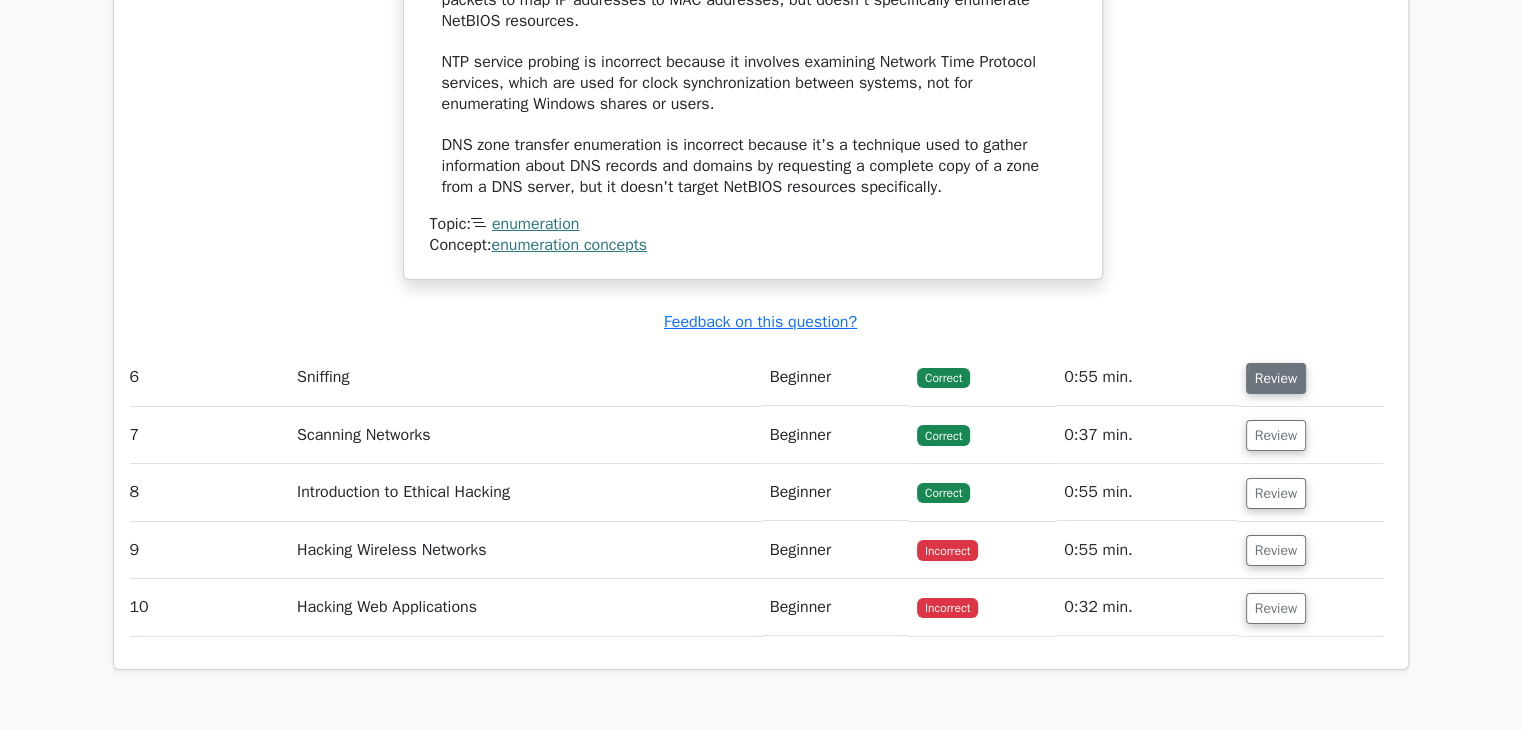 click on "Review" at bounding box center [1276, 378] 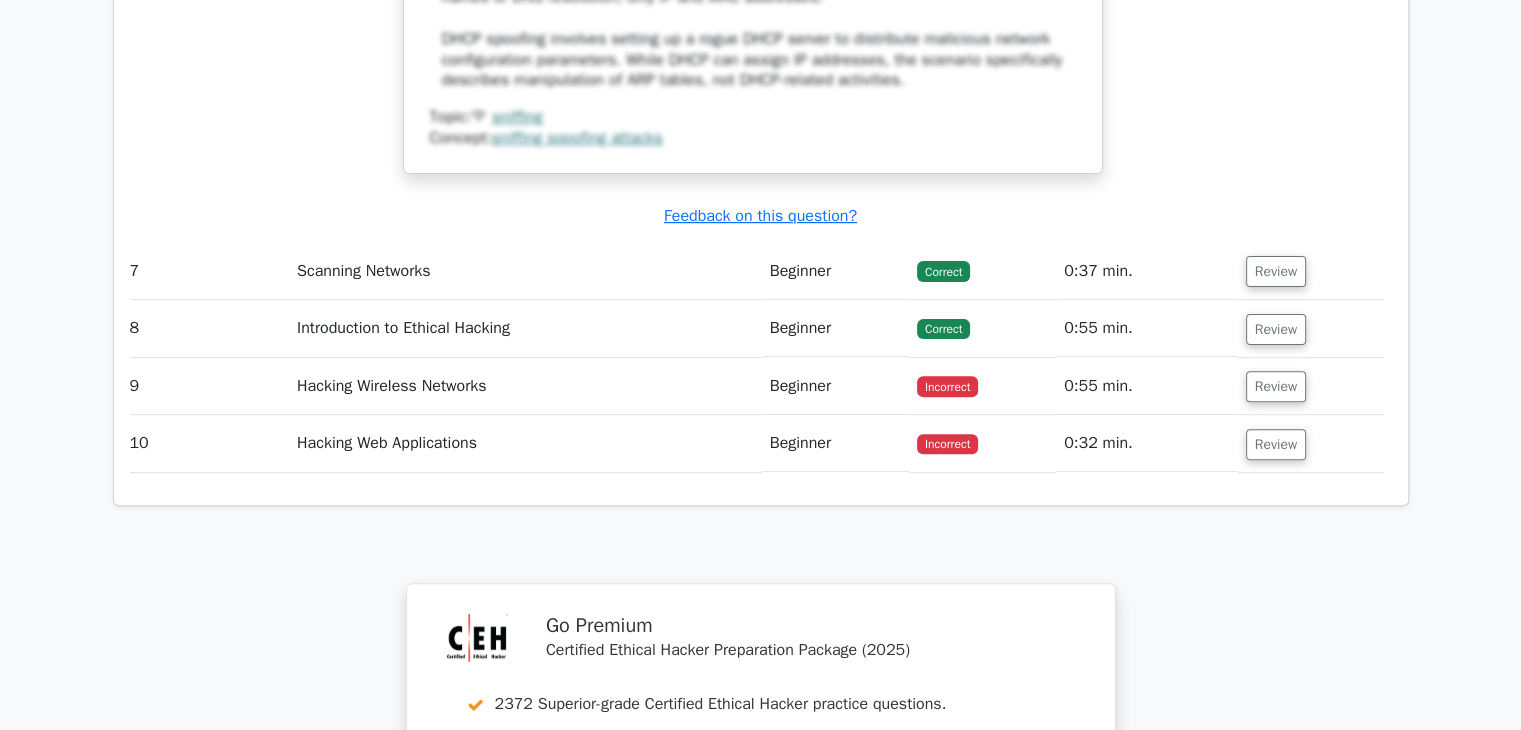 scroll, scrollTop: 8203, scrollLeft: 0, axis: vertical 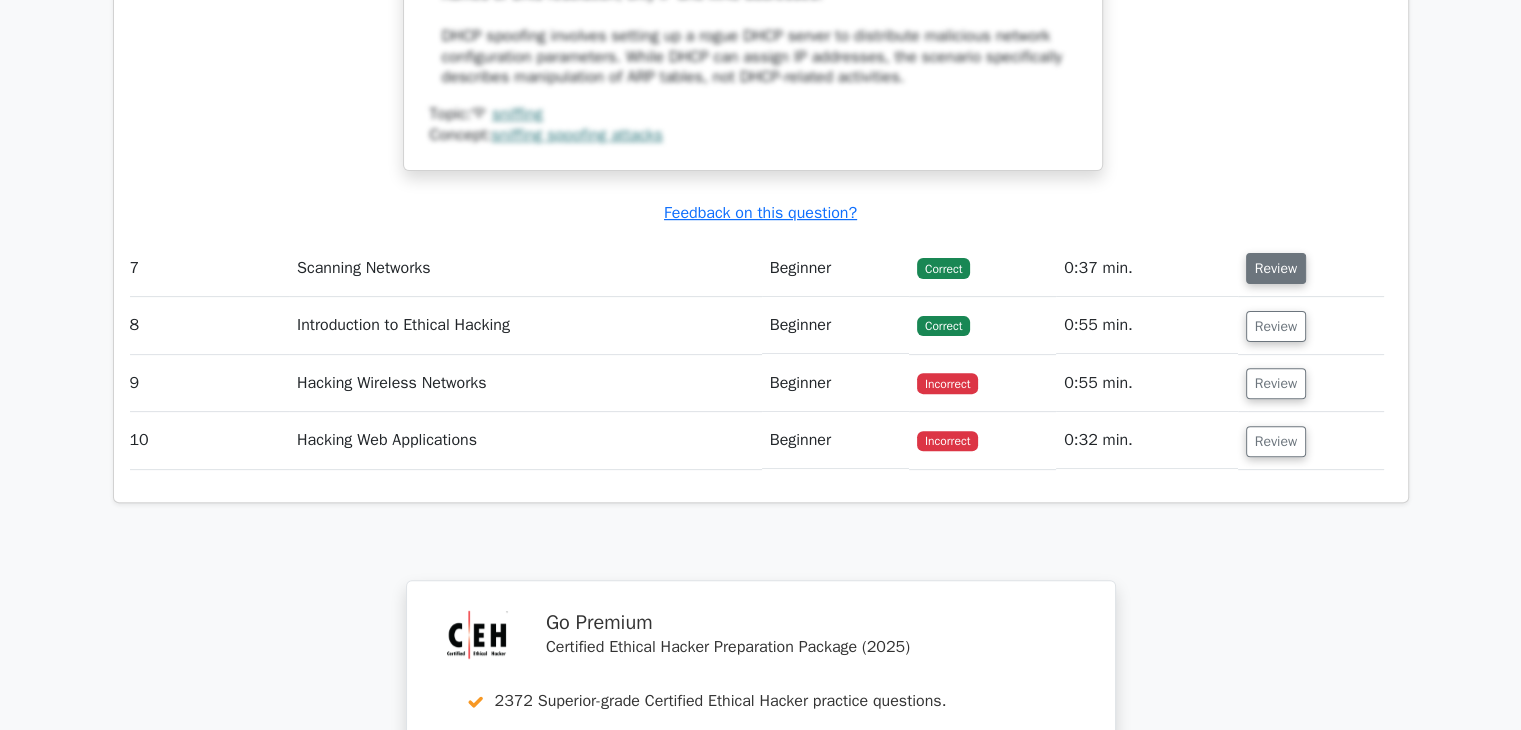click on "Review" at bounding box center (1276, 268) 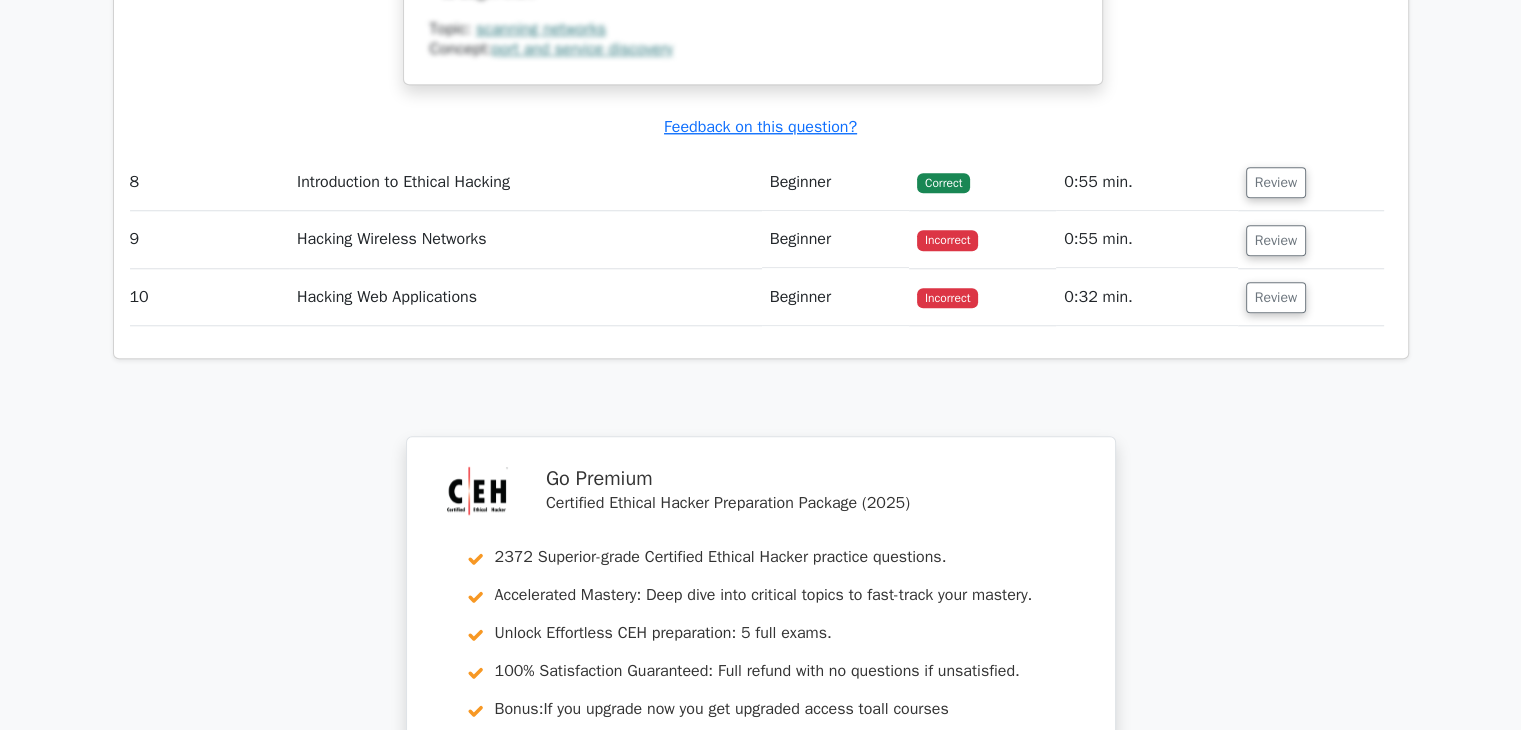scroll, scrollTop: 9387, scrollLeft: 0, axis: vertical 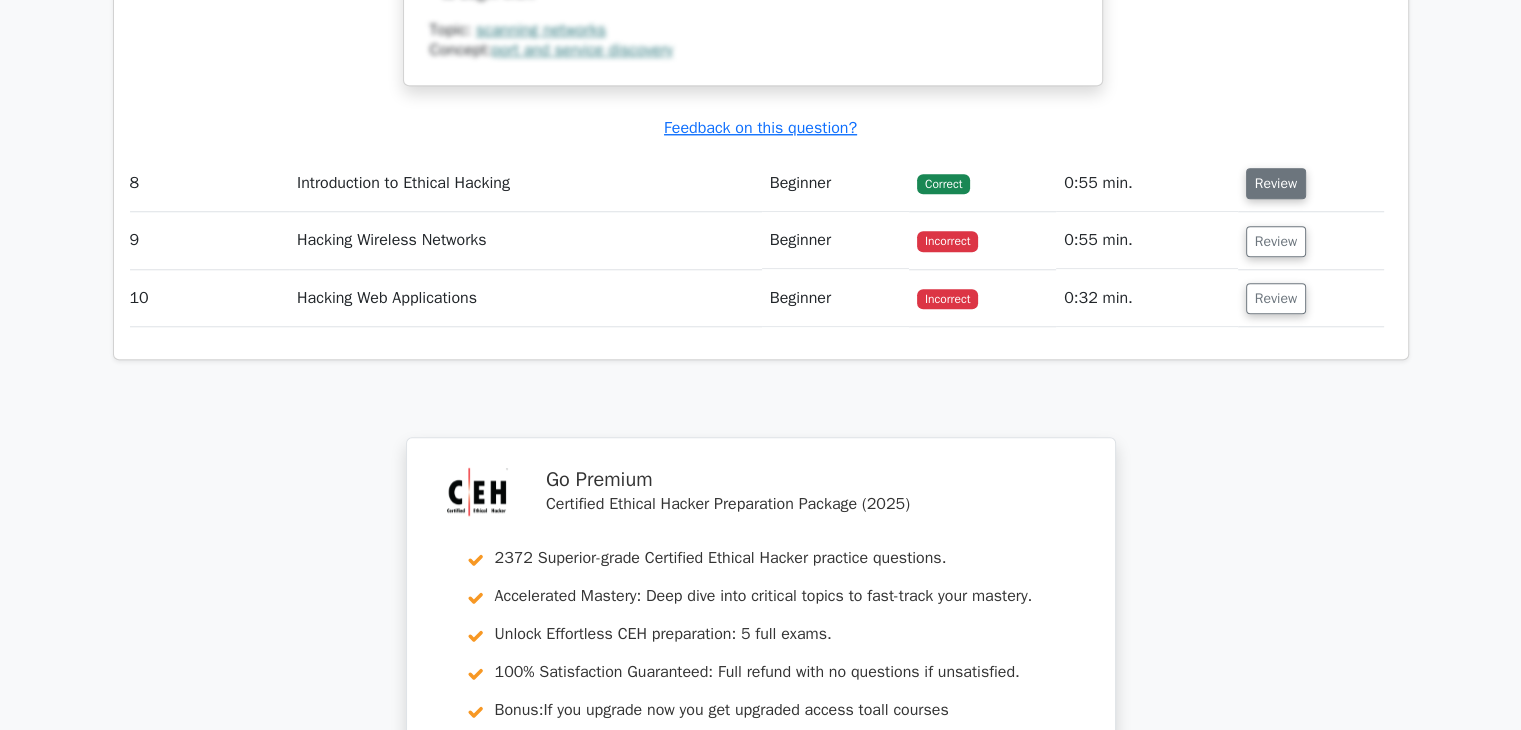 click on "Review" at bounding box center [1276, 183] 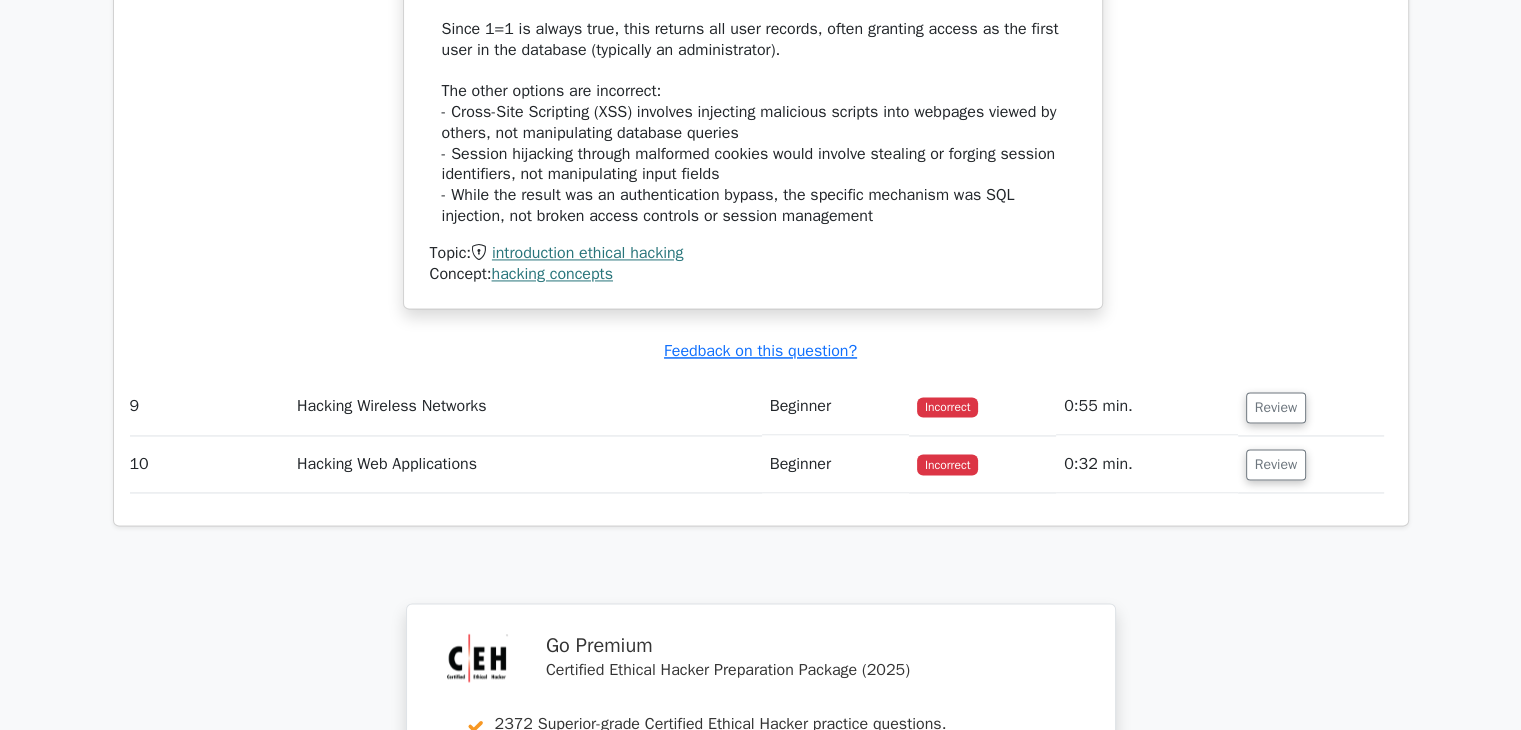 scroll, scrollTop: 10583, scrollLeft: 0, axis: vertical 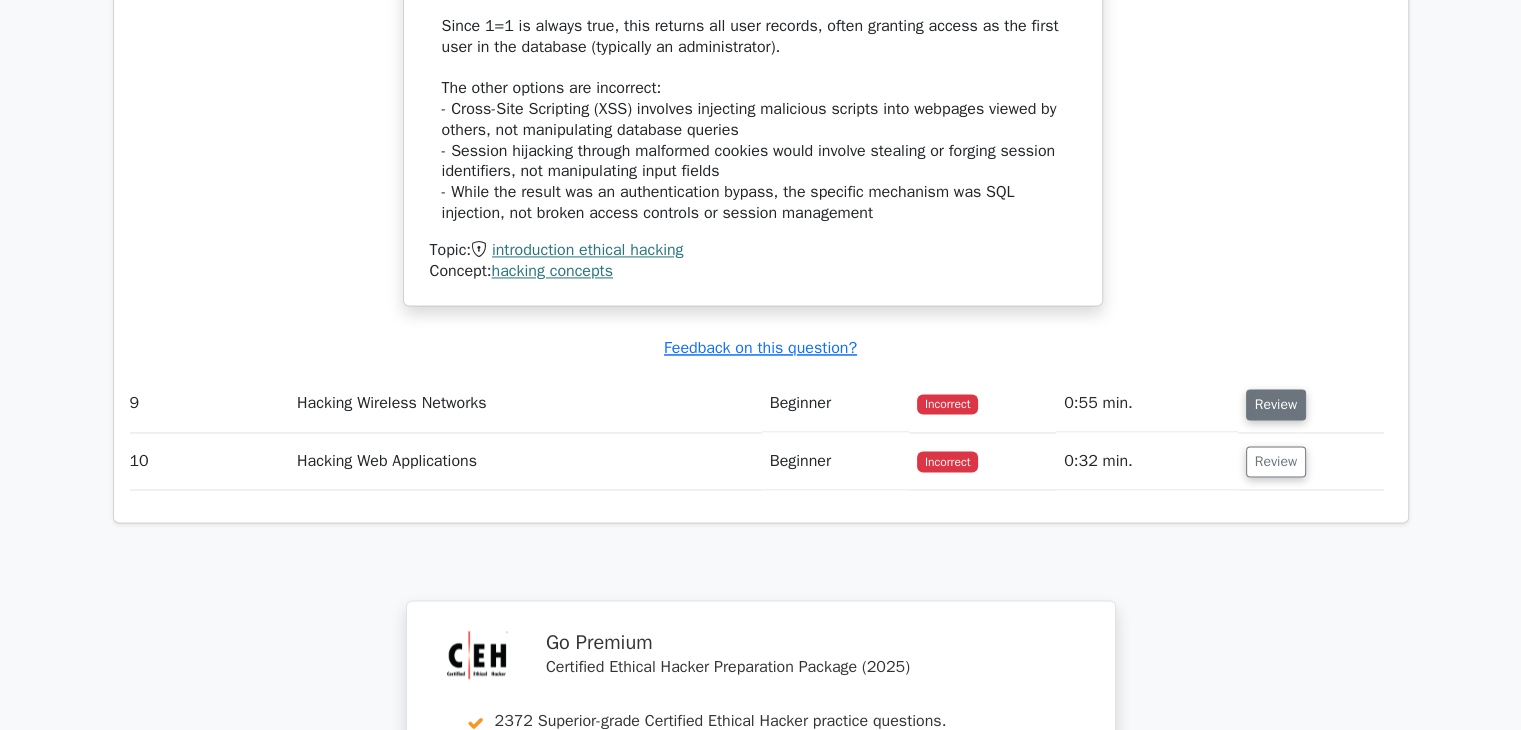 click on "Review" at bounding box center (1276, 404) 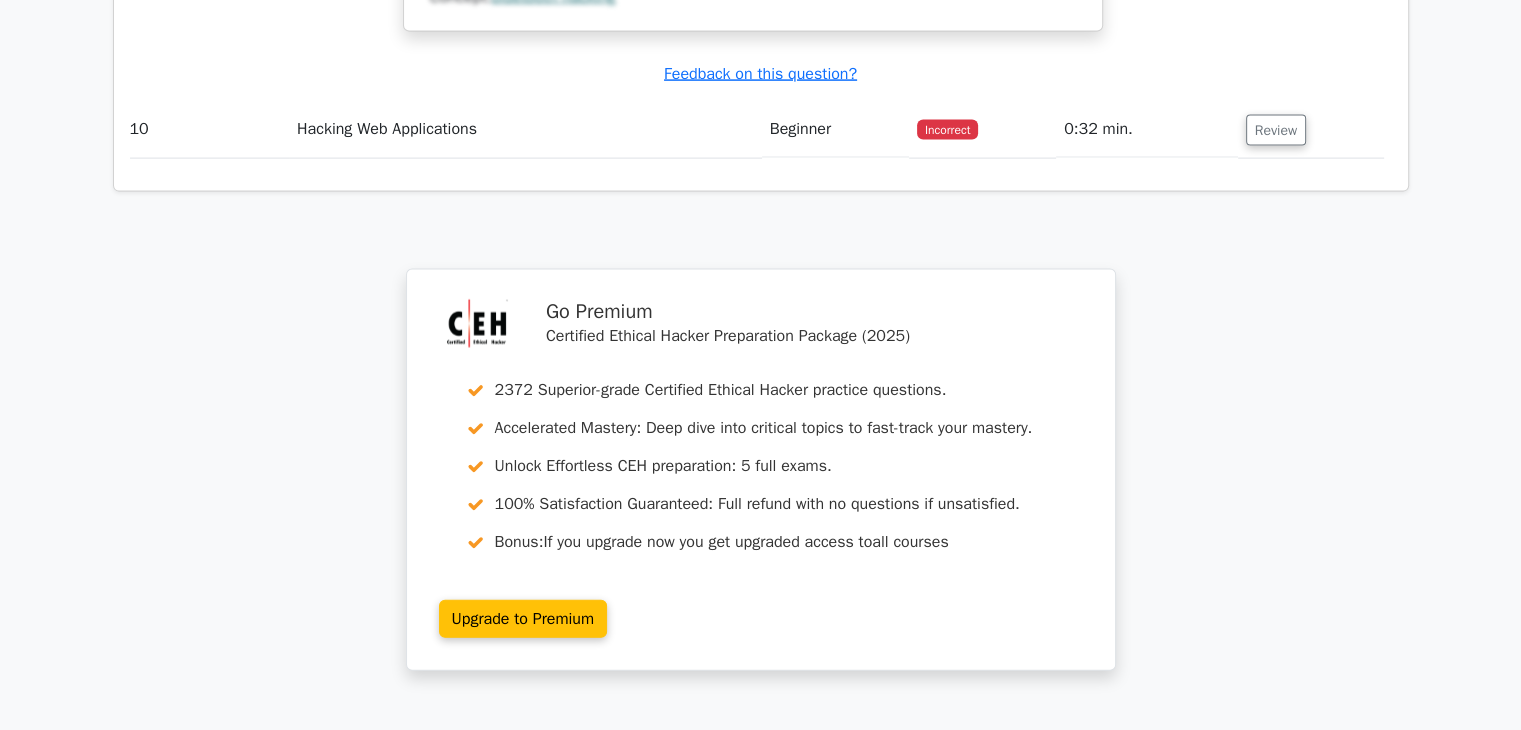 scroll, scrollTop: 12019, scrollLeft: 0, axis: vertical 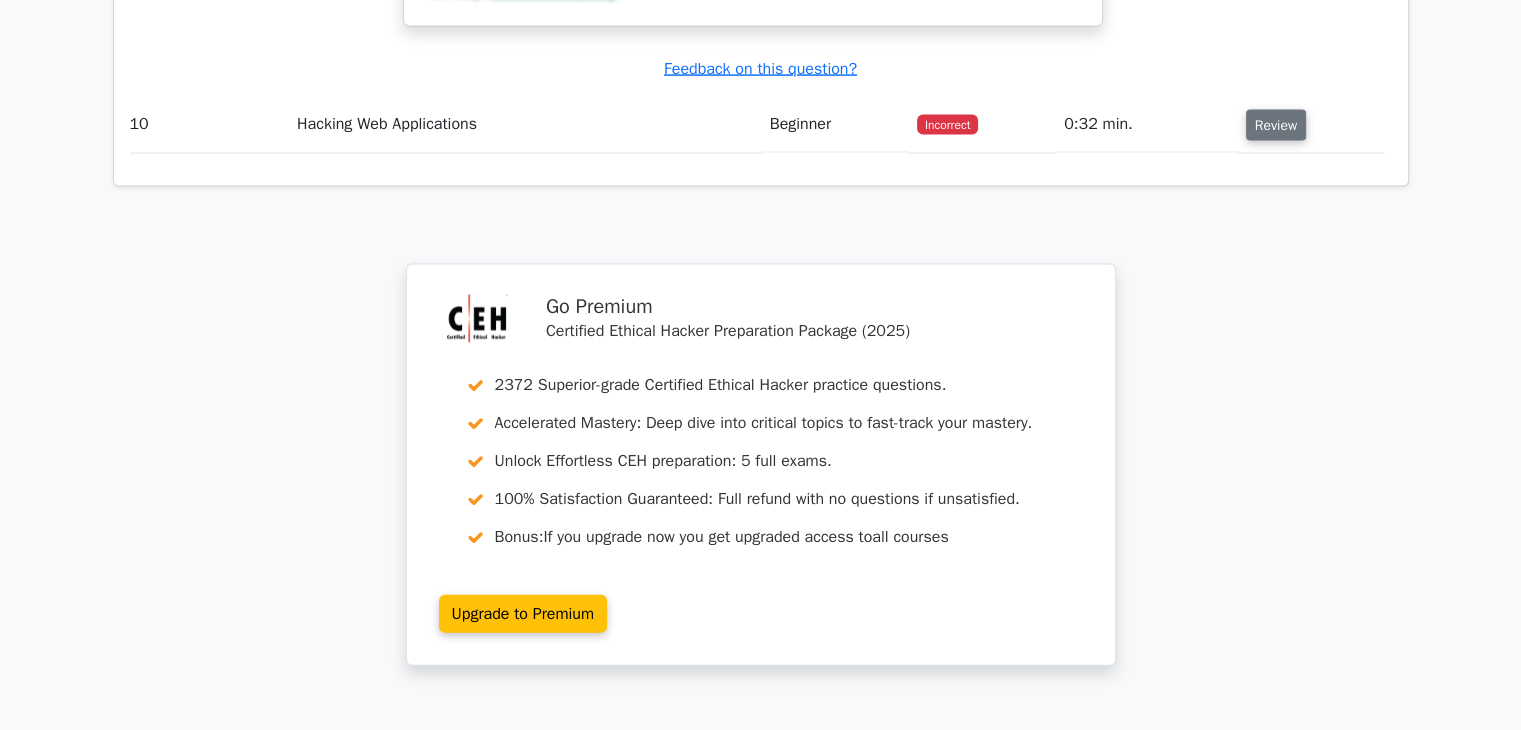 click on "Review" at bounding box center (1276, 125) 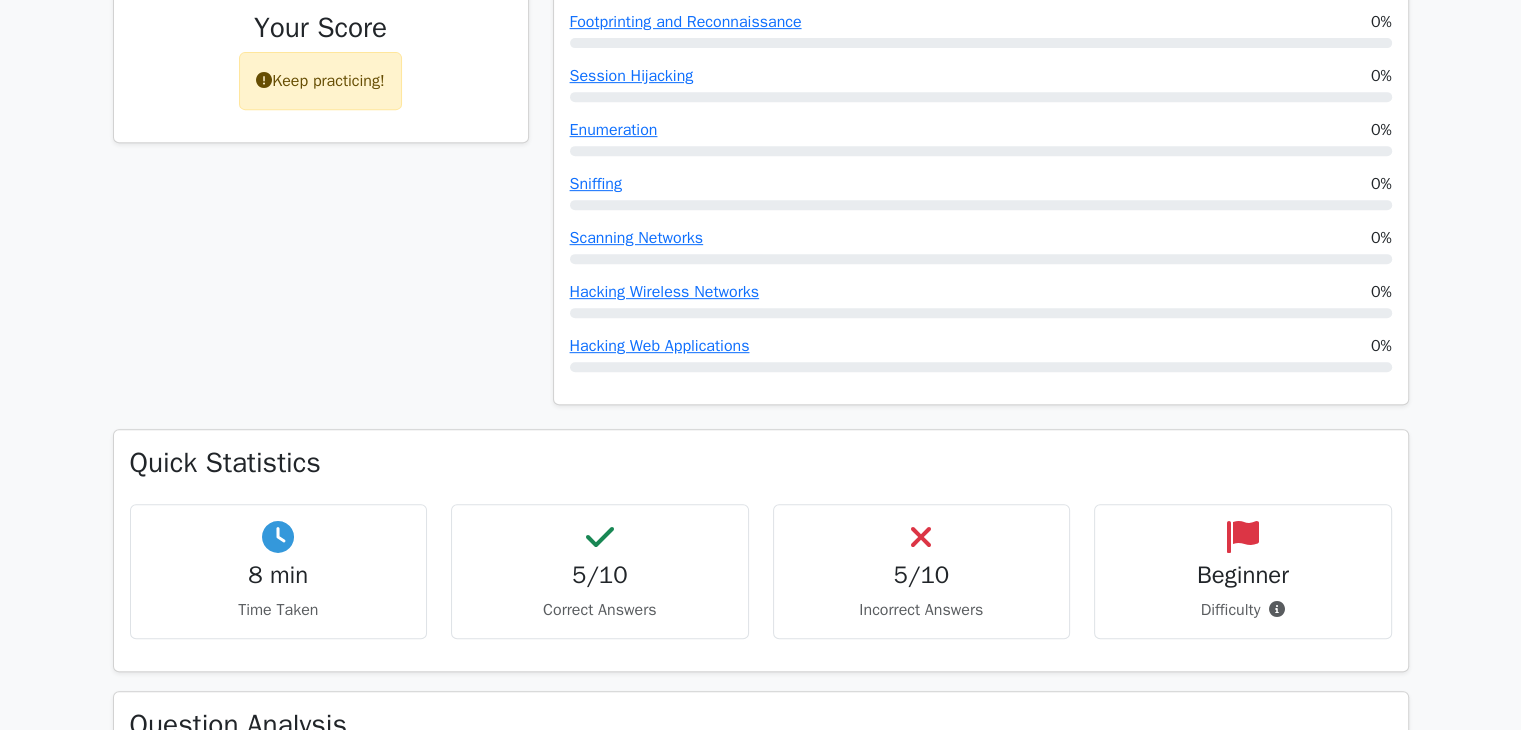 scroll, scrollTop: 886, scrollLeft: 0, axis: vertical 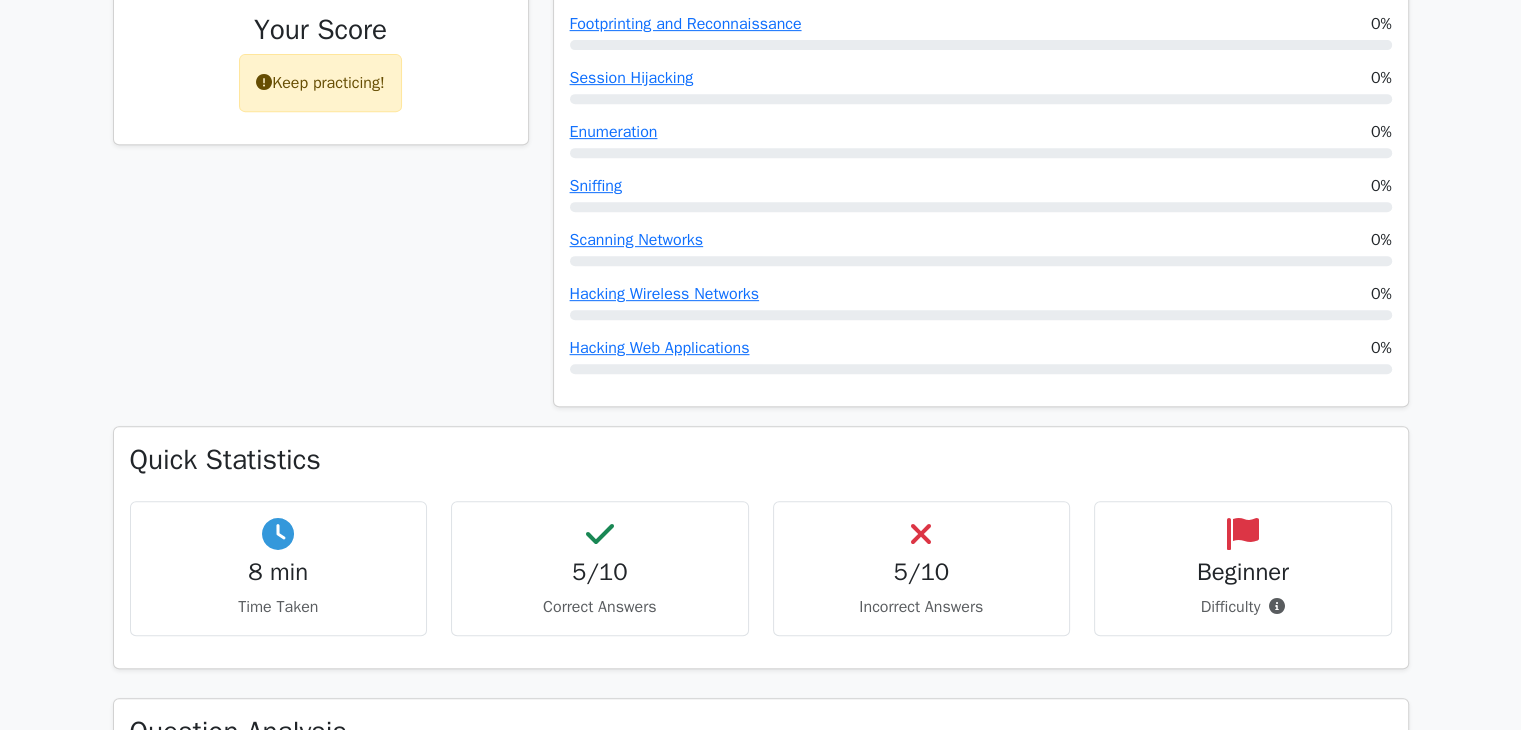 click on "Quick Statistics" at bounding box center [761, 460] 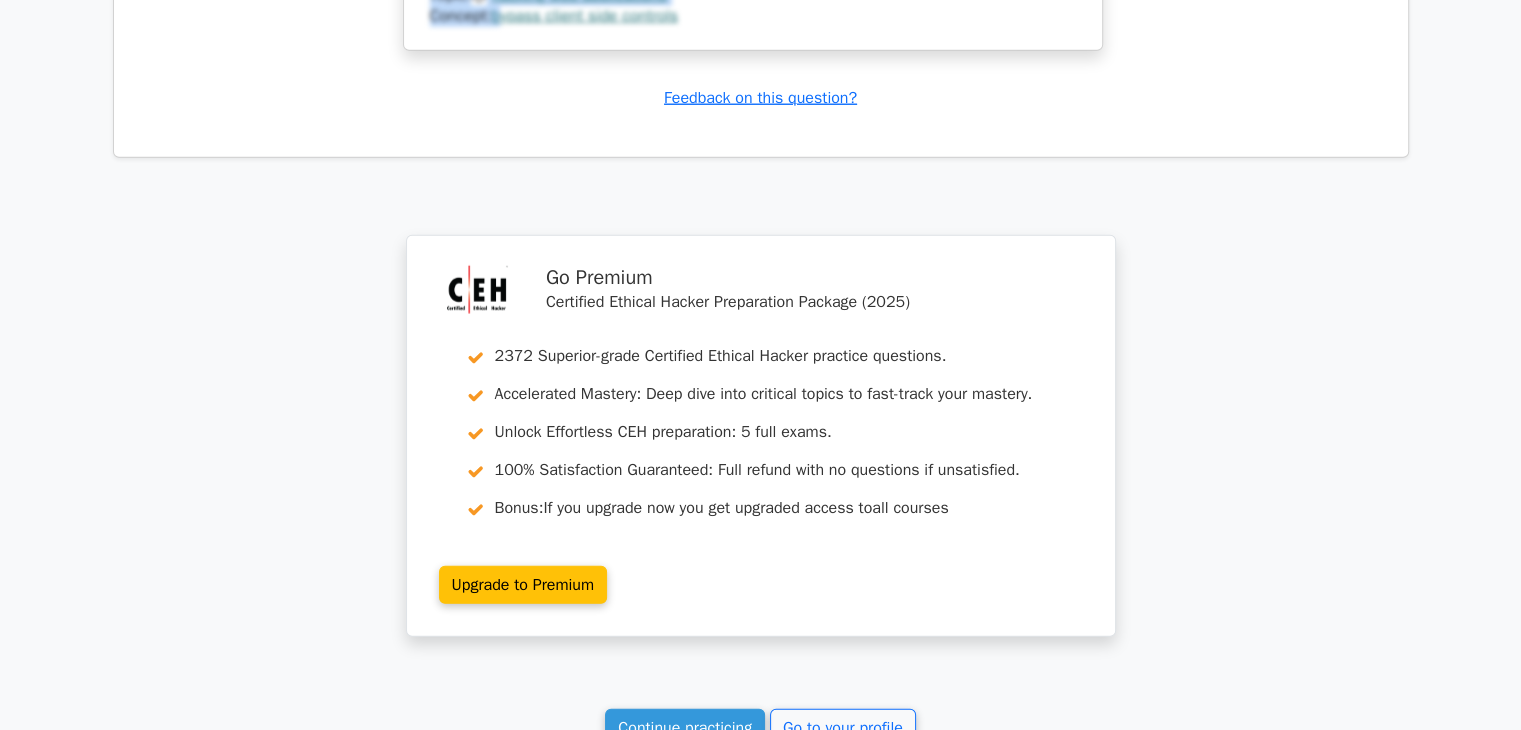 scroll, scrollTop: 12974, scrollLeft: 0, axis: vertical 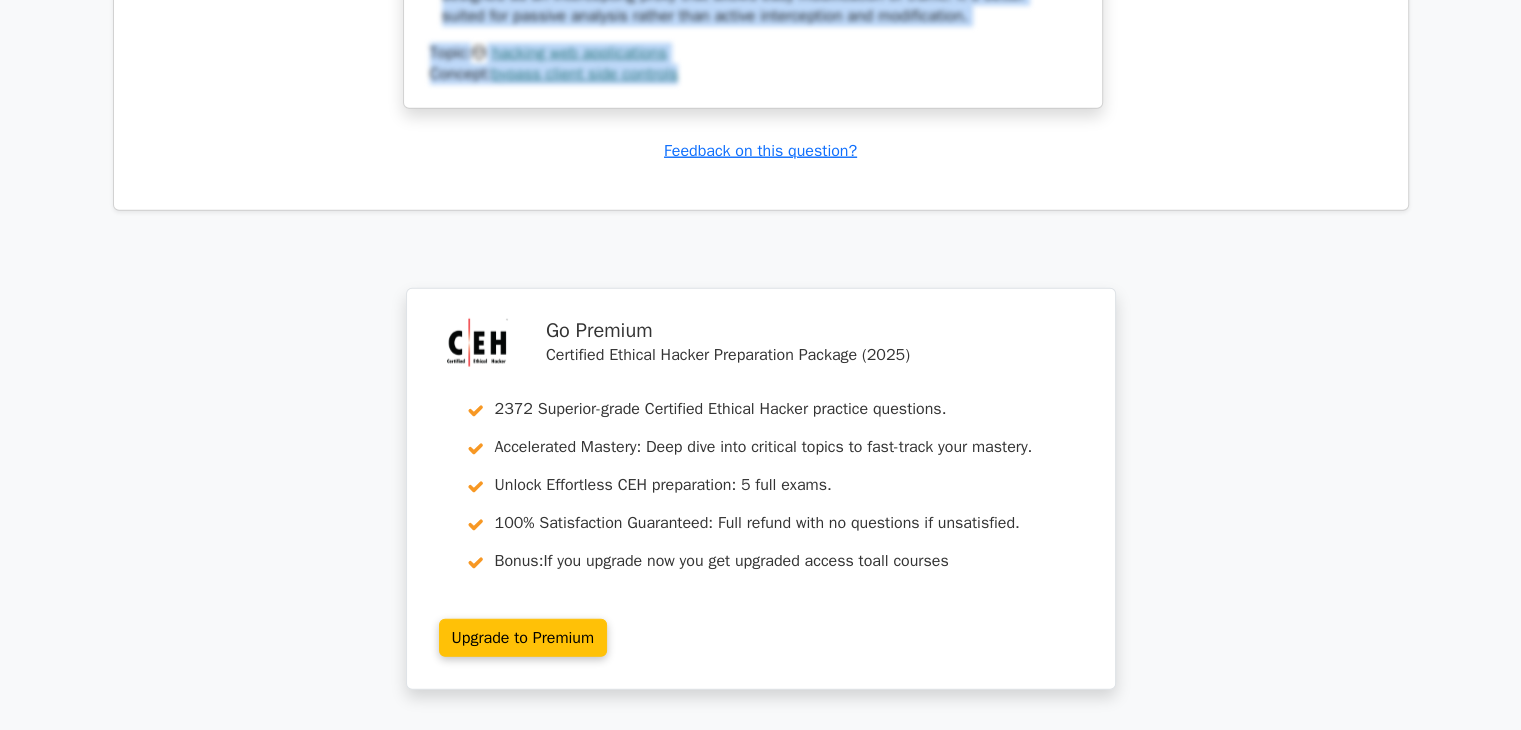 drag, startPoint x: 128, startPoint y: 452, endPoint x: 912, endPoint y: 113, distance: 854.1528 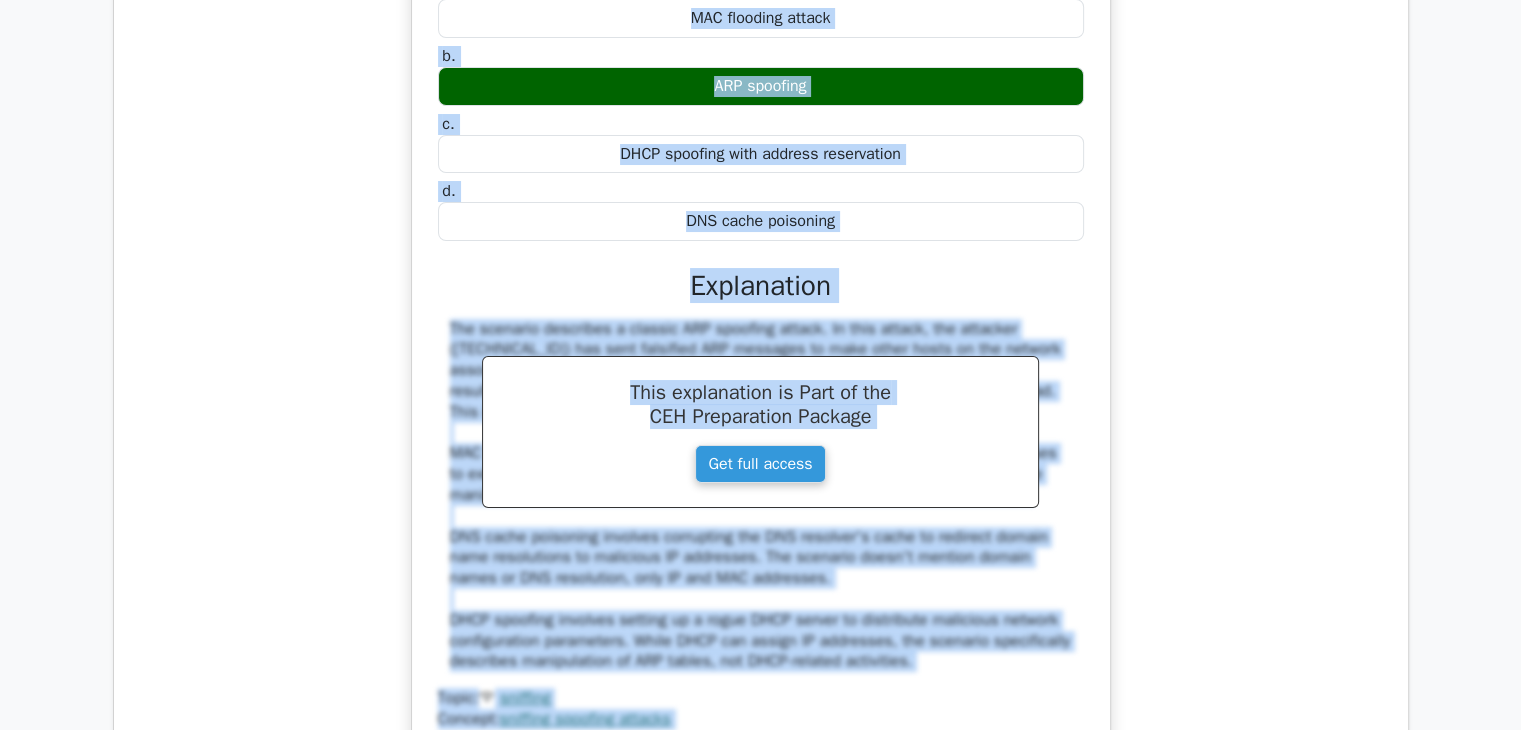 scroll, scrollTop: 7420, scrollLeft: 0, axis: vertical 